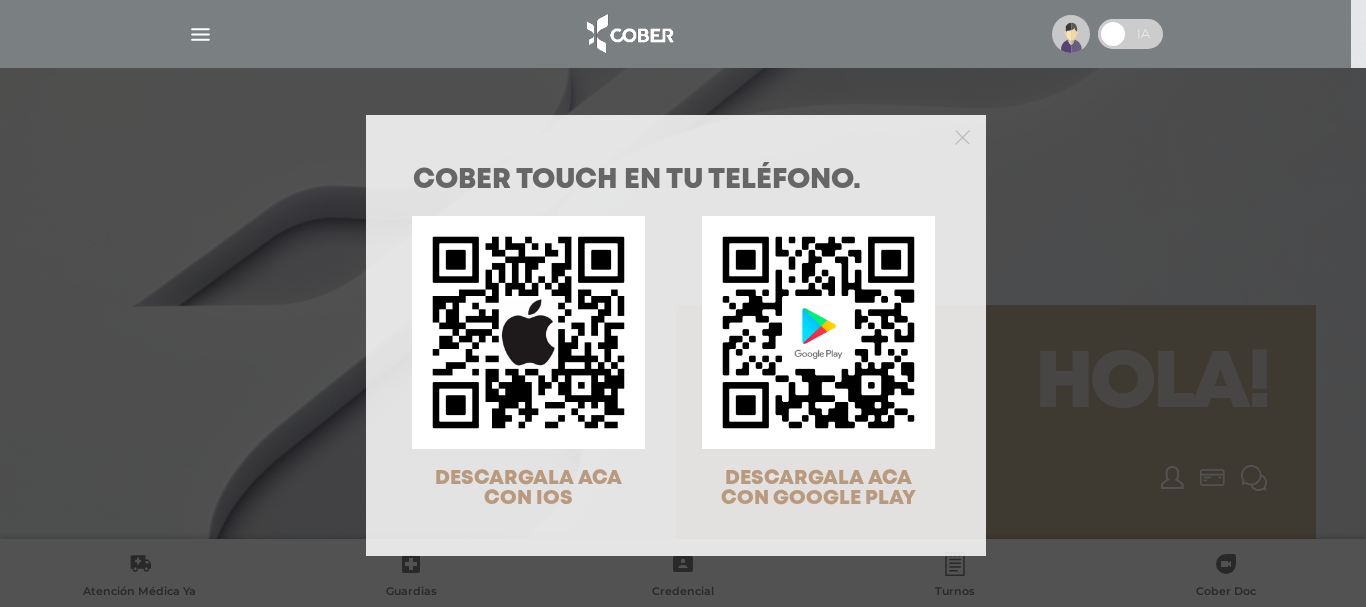 scroll, scrollTop: 0, scrollLeft: 0, axis: both 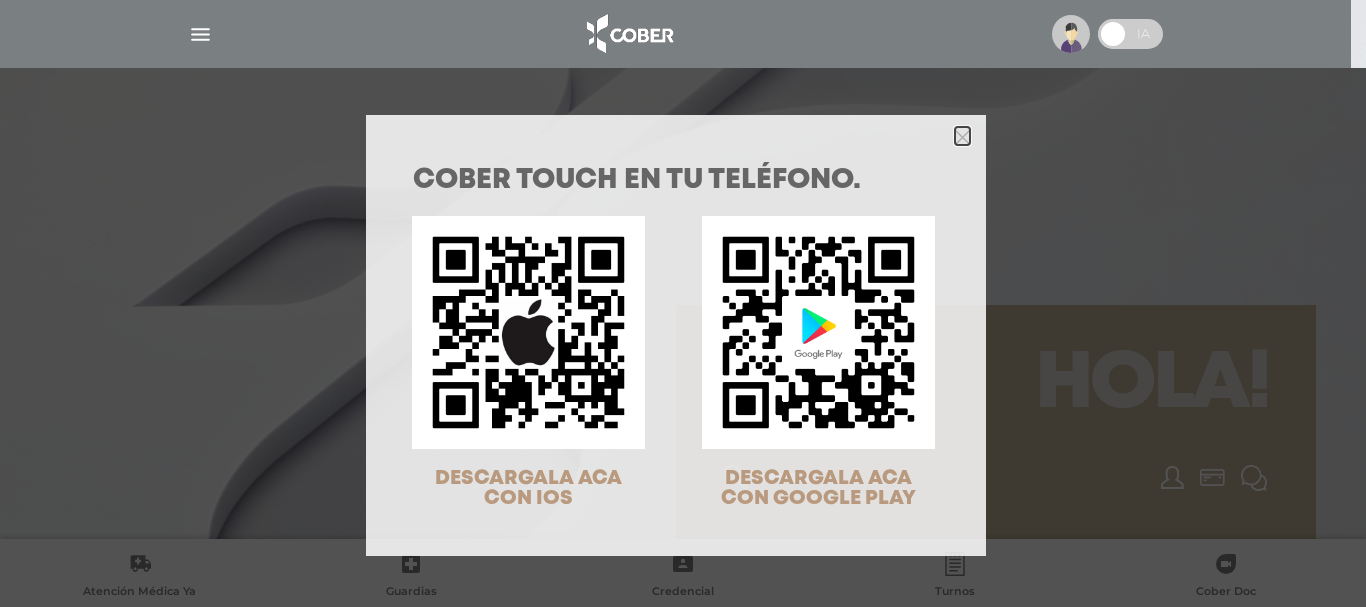 drag, startPoint x: 956, startPoint y: 140, endPoint x: 985, endPoint y: 133, distance: 29.832869 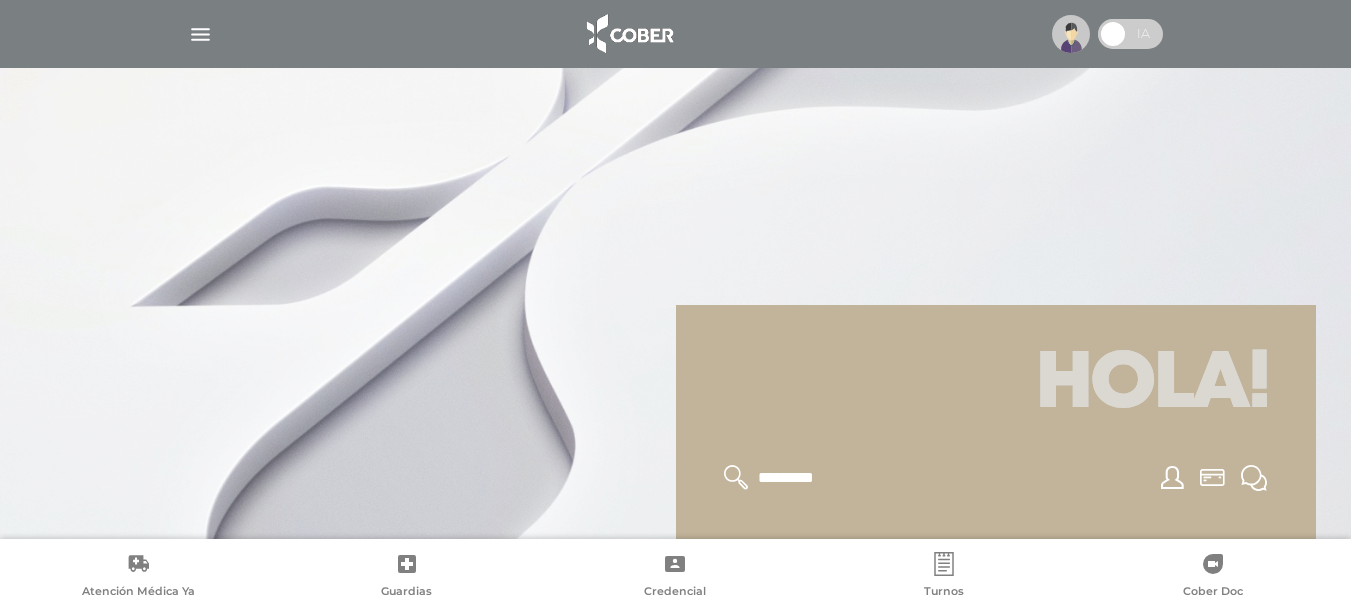 click at bounding box center [200, 34] 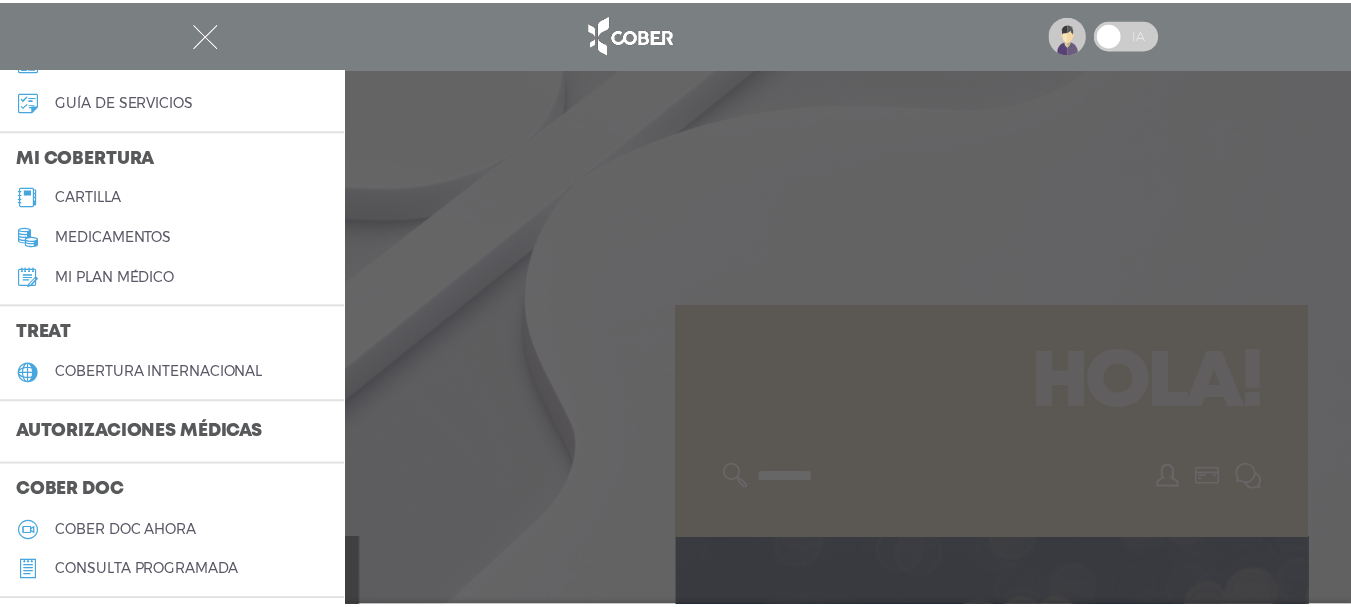 scroll, scrollTop: 300, scrollLeft: 0, axis: vertical 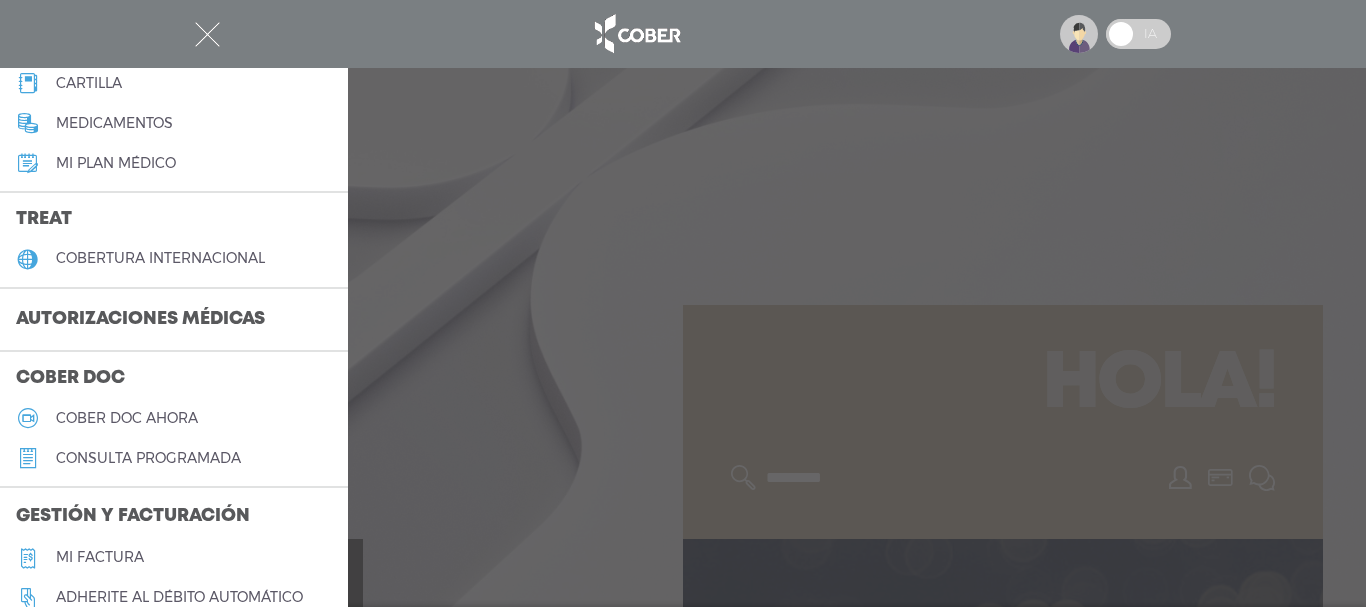 click on "Autorizaciones médicas" at bounding box center (140, 320) 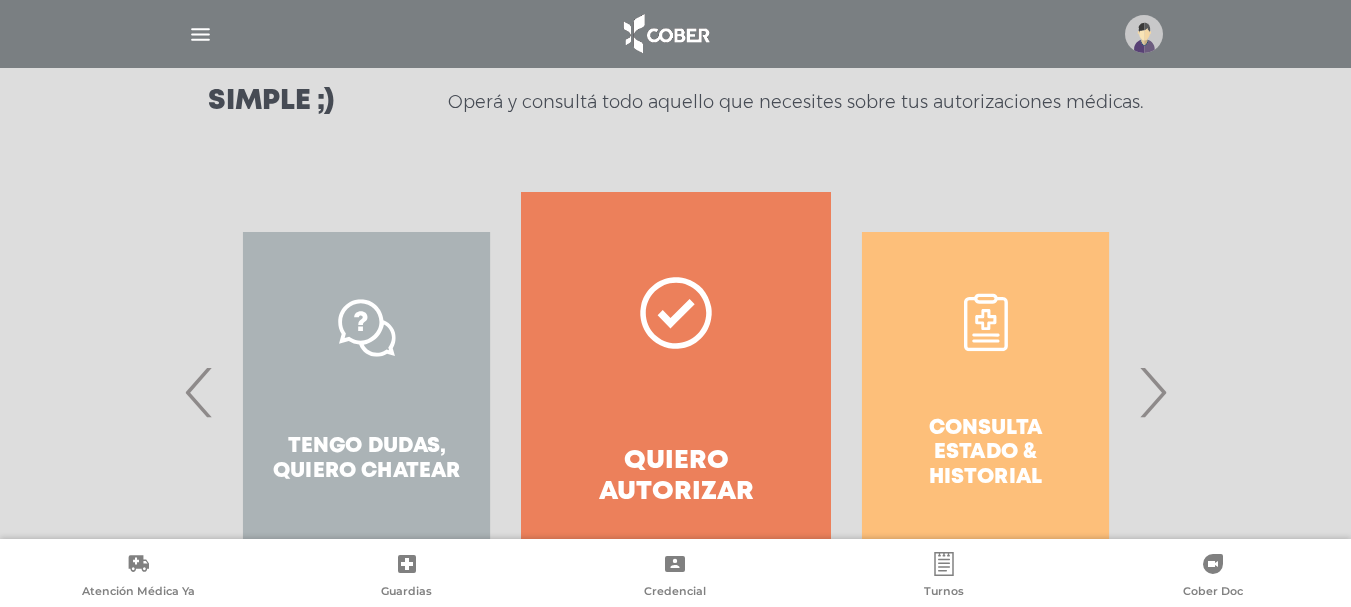 scroll, scrollTop: 2287, scrollLeft: 0, axis: vertical 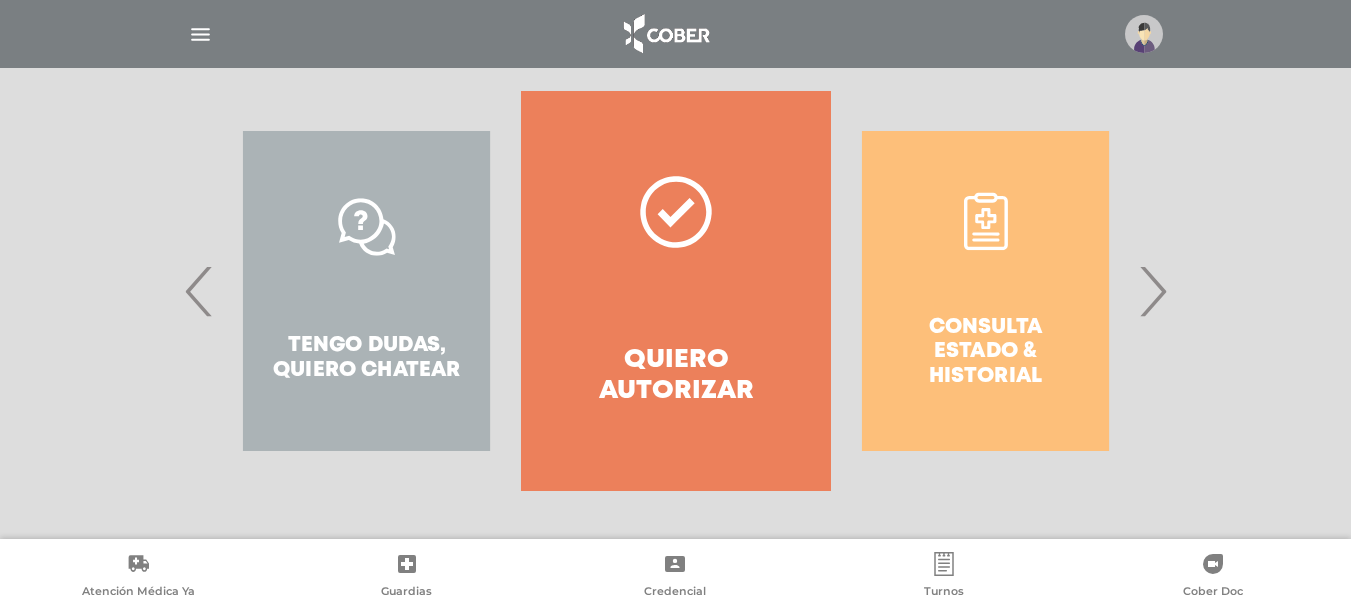 click on "›" at bounding box center [1152, 291] 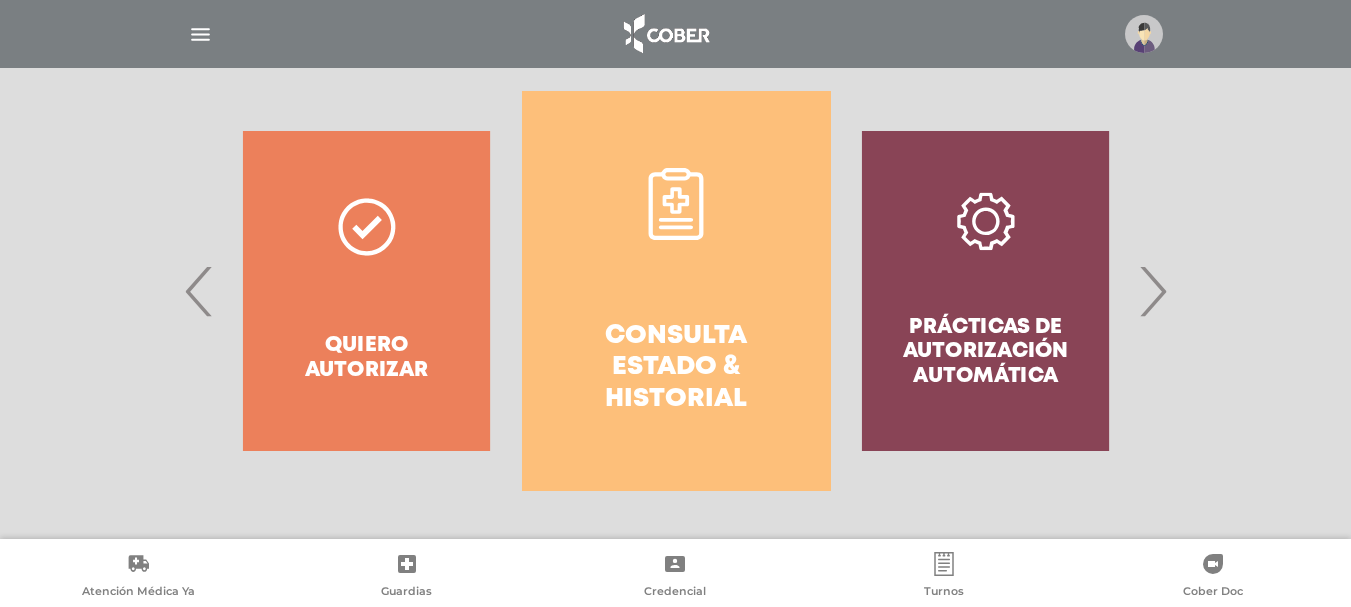 click on "Consulta estado & historial" at bounding box center (676, 368) 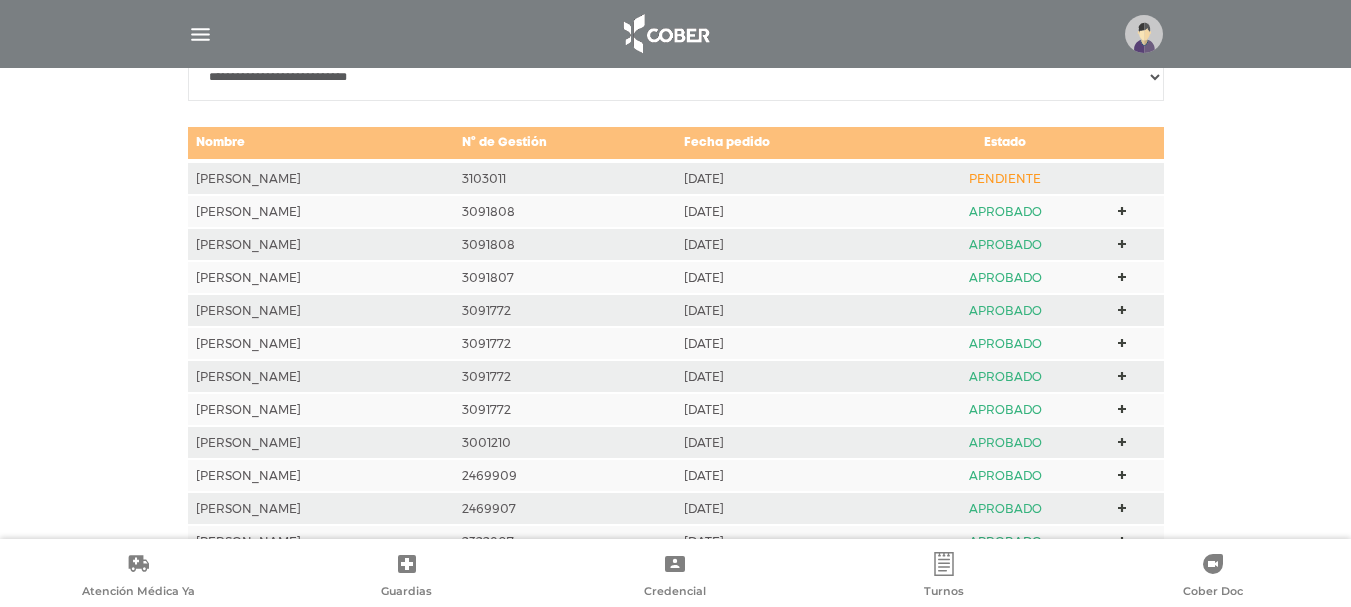 scroll, scrollTop: 2878, scrollLeft: 0, axis: vertical 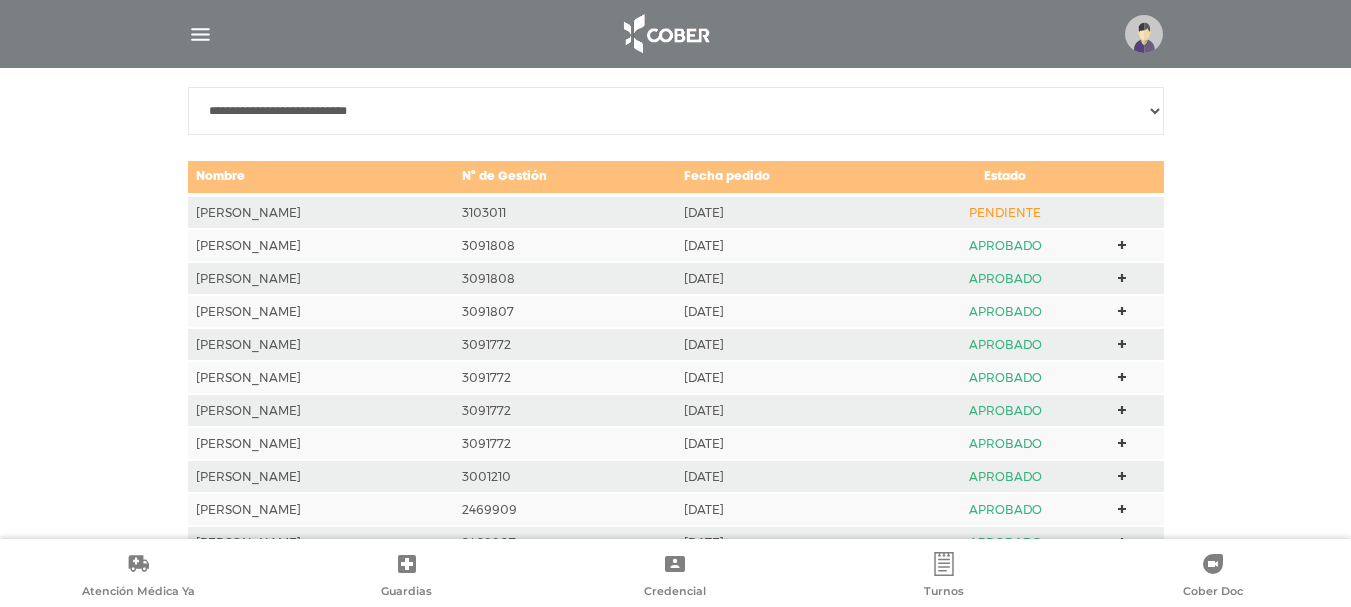 drag, startPoint x: 808, startPoint y: 217, endPoint x: 988, endPoint y: 218, distance: 180.00278 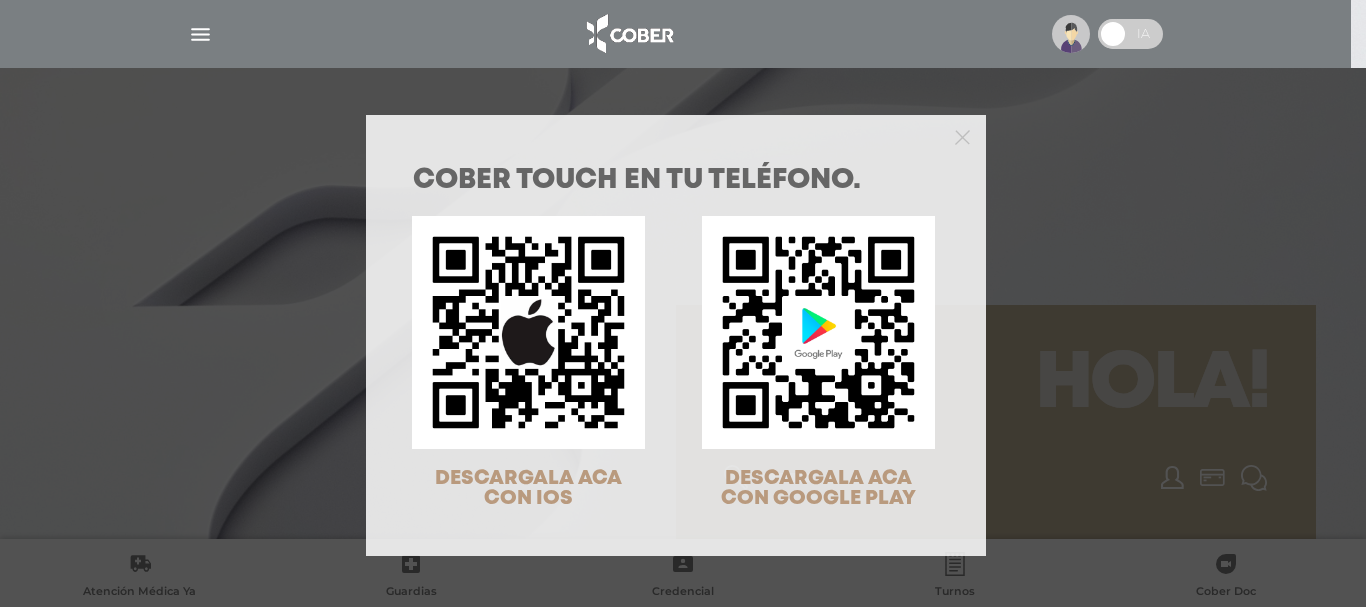scroll, scrollTop: 0, scrollLeft: 0, axis: both 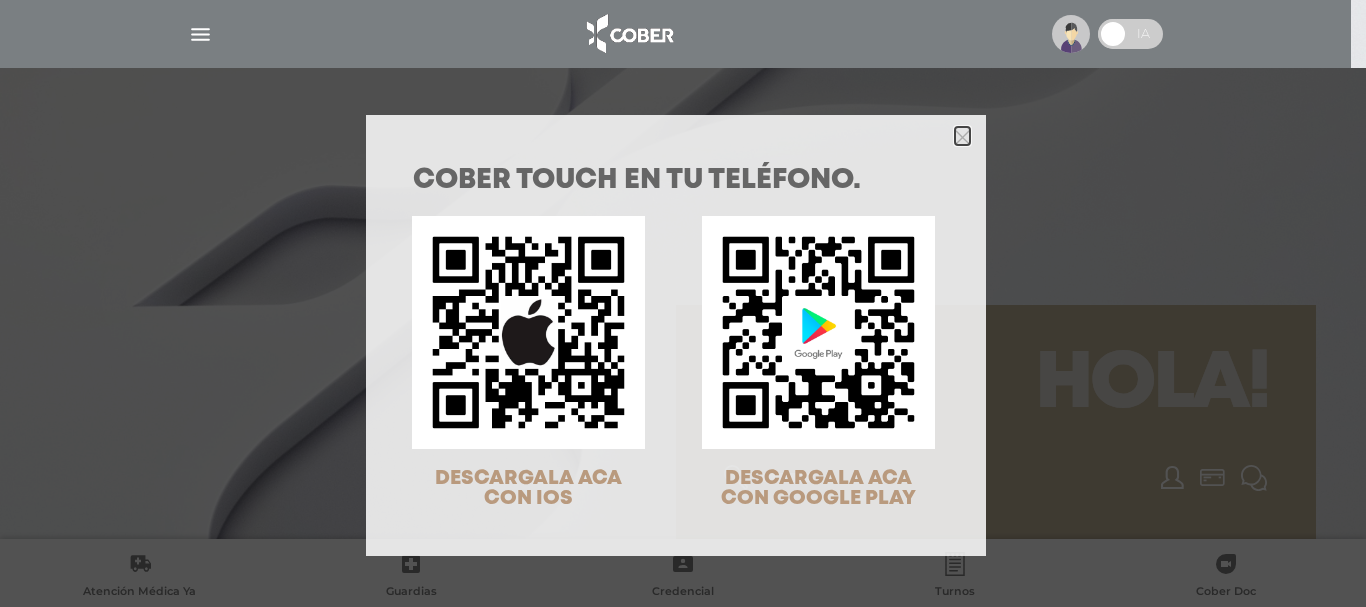 drag, startPoint x: 960, startPoint y: 133, endPoint x: 567, endPoint y: 130, distance: 393.01144 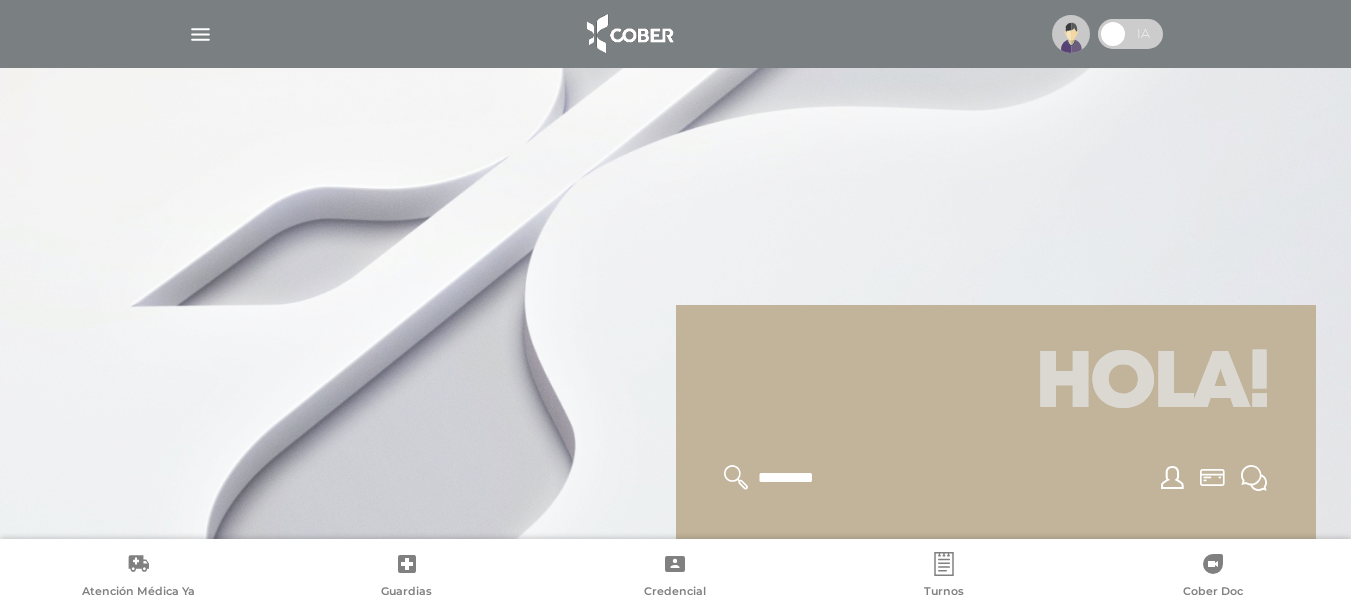 click at bounding box center [200, 34] 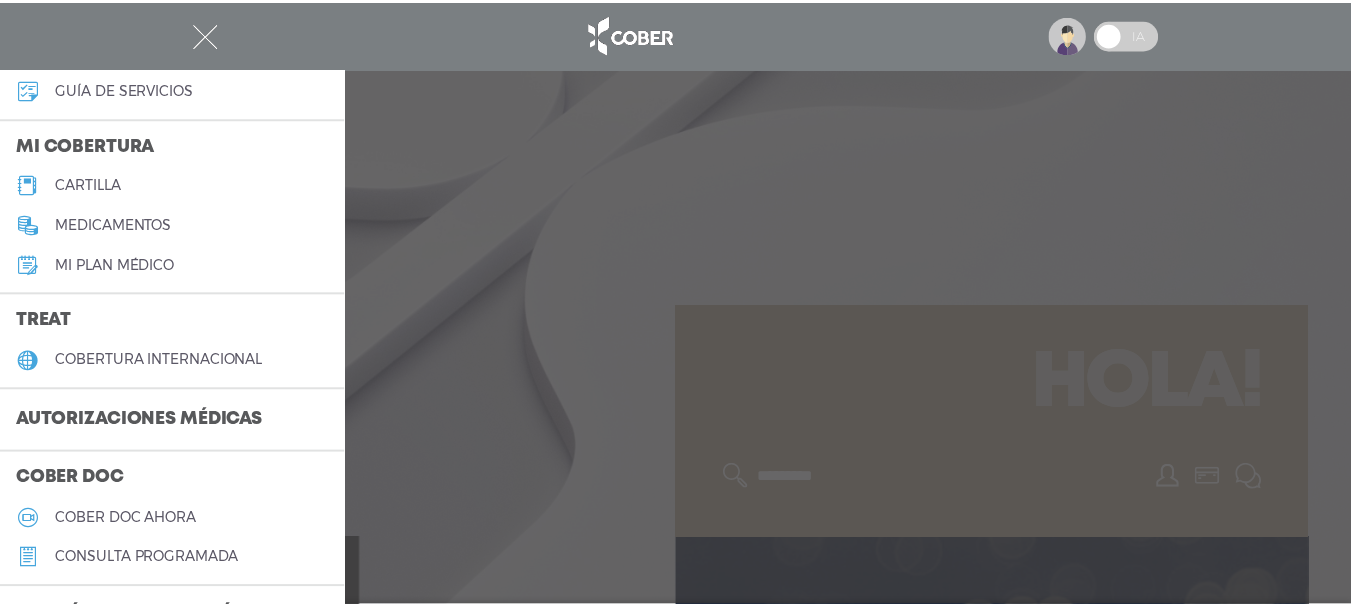 scroll, scrollTop: 200, scrollLeft: 0, axis: vertical 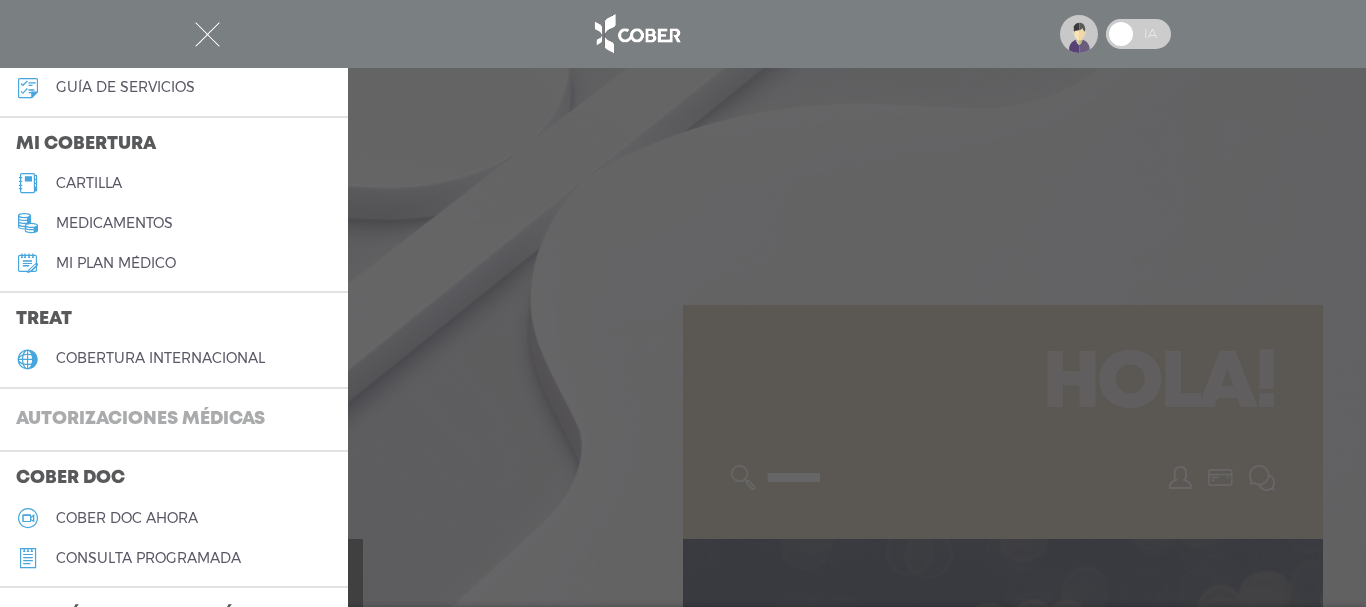 drag, startPoint x: 174, startPoint y: 410, endPoint x: 236, endPoint y: 386, distance: 66.48308 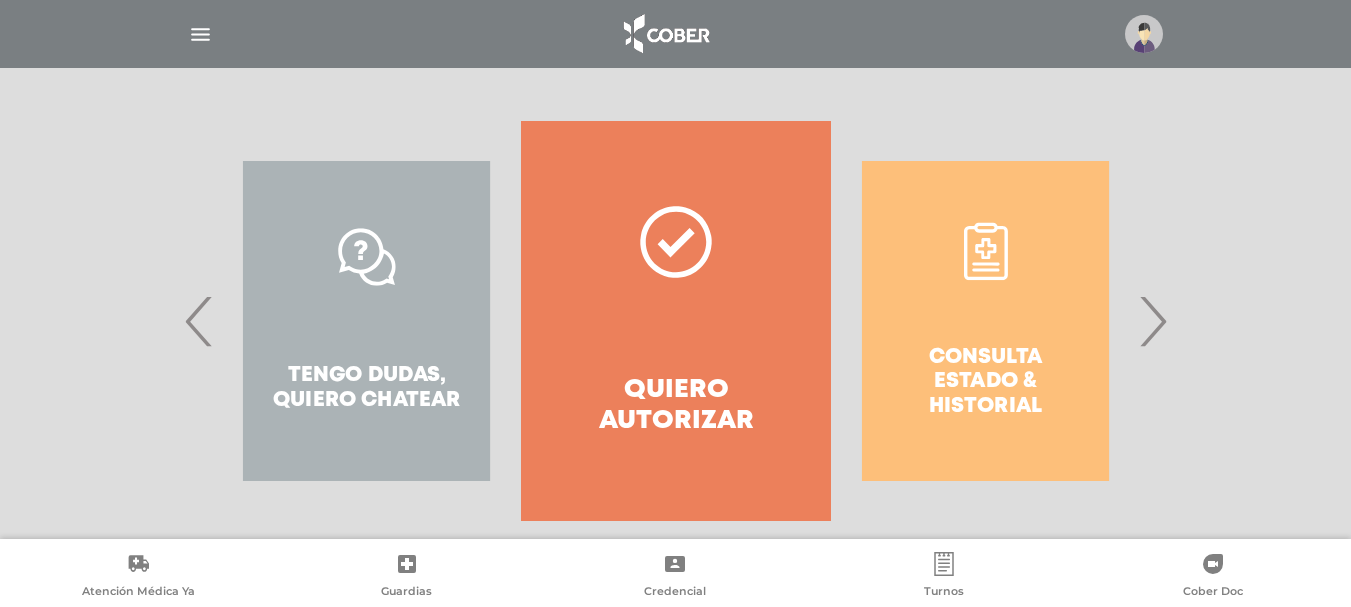 scroll, scrollTop: 2287, scrollLeft: 0, axis: vertical 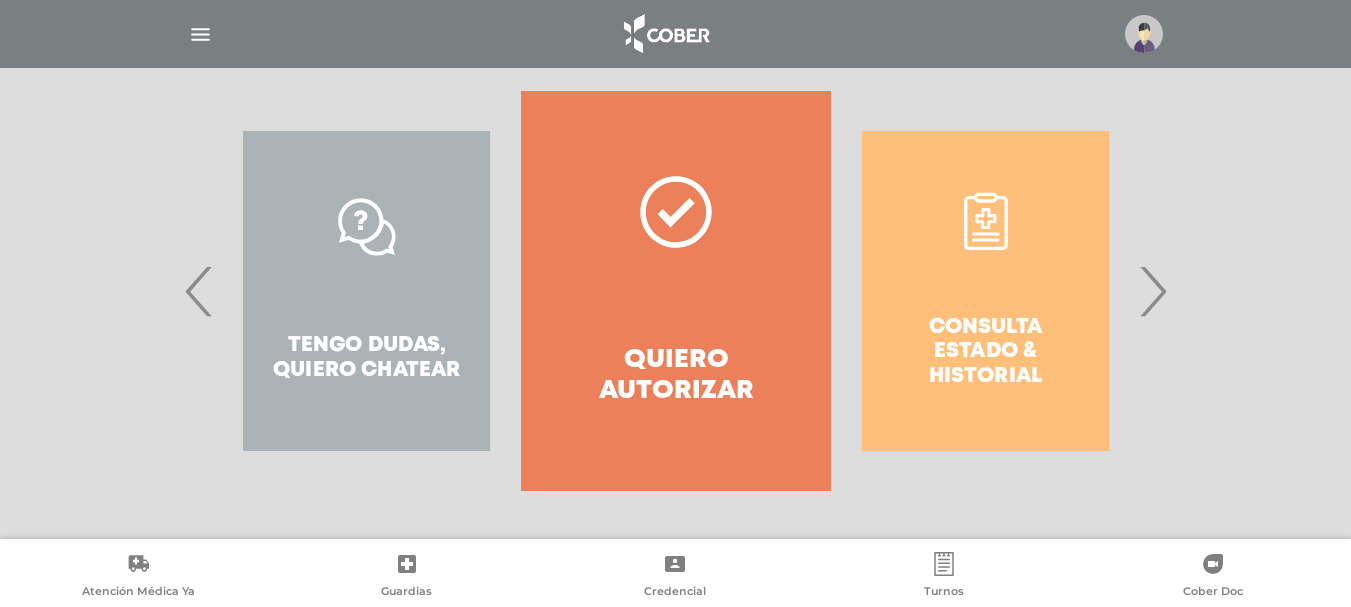 click on "›" at bounding box center (1152, 291) 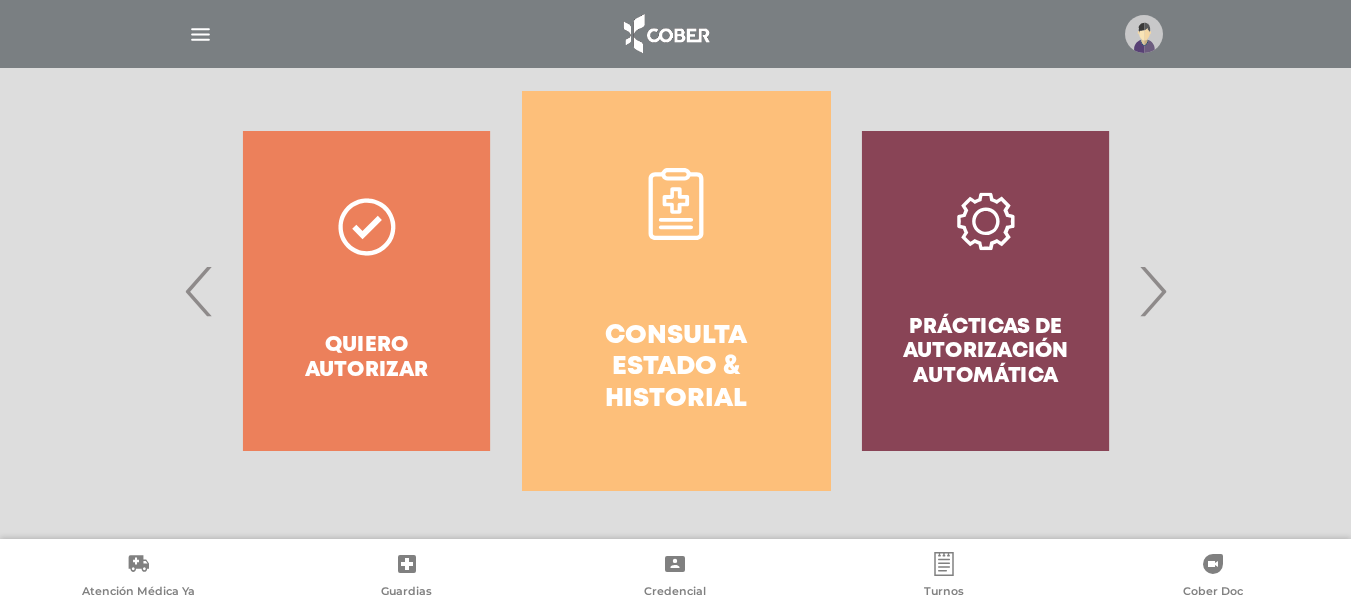click on "Consulta estado & historial" at bounding box center (676, 368) 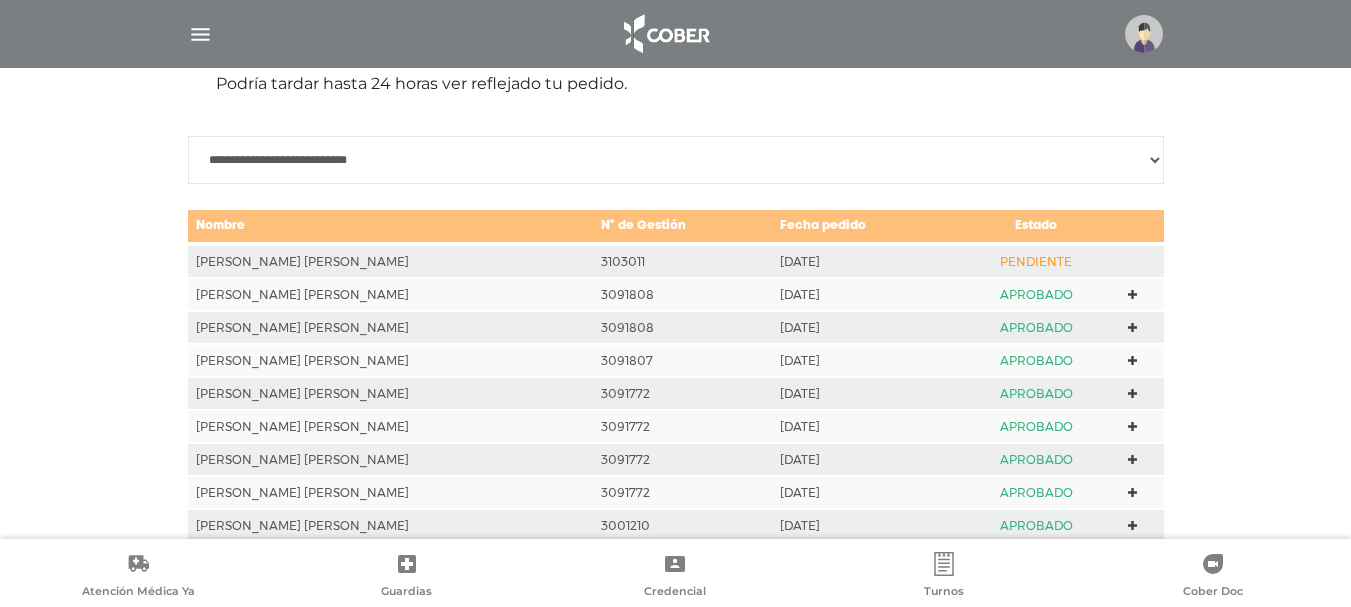 scroll, scrollTop: 2878, scrollLeft: 0, axis: vertical 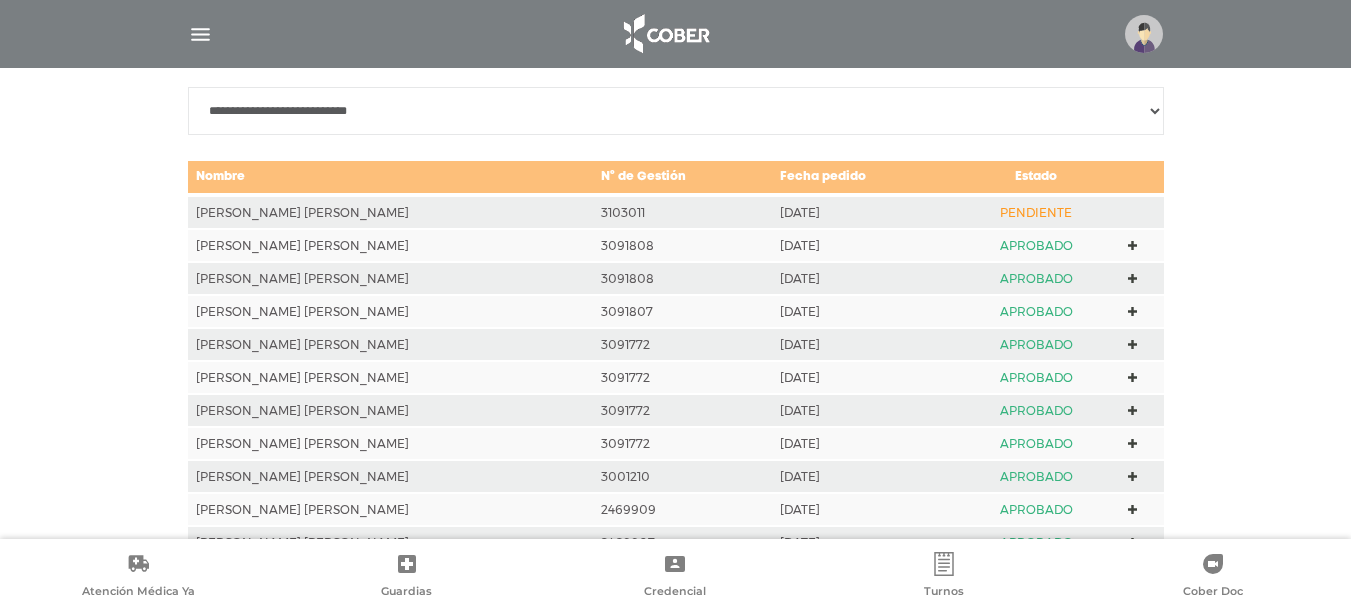click 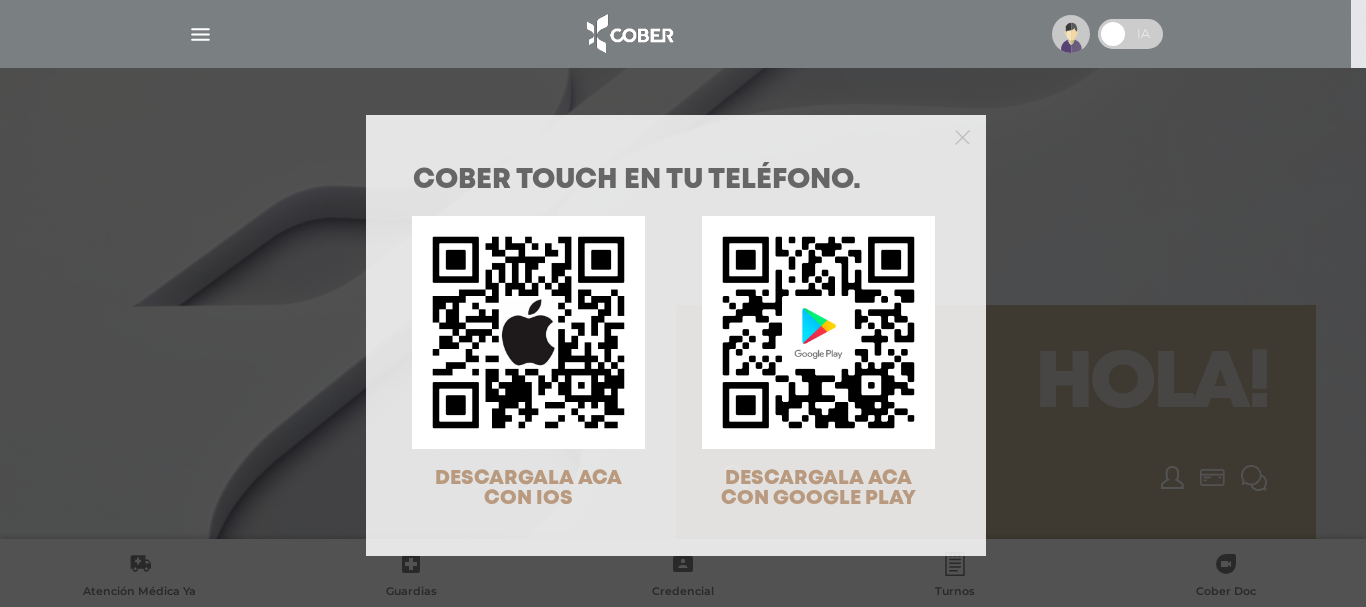 scroll, scrollTop: 0, scrollLeft: 0, axis: both 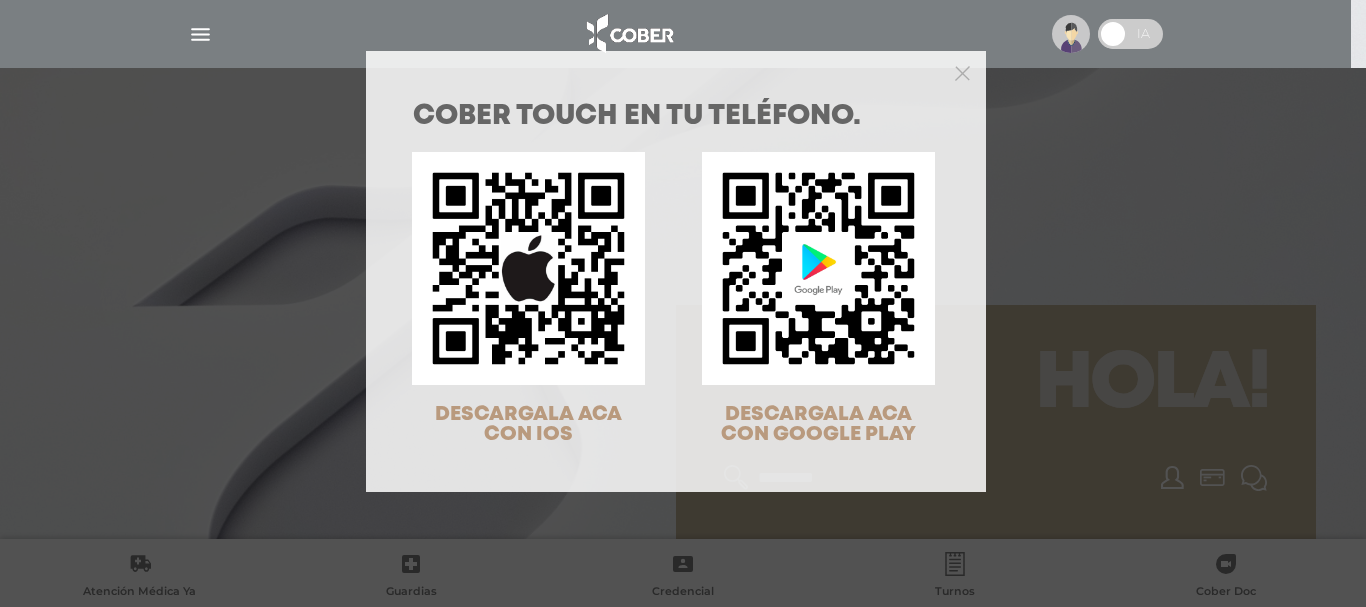 drag, startPoint x: 939, startPoint y: 62, endPoint x: 951, endPoint y: 76, distance: 18.439089 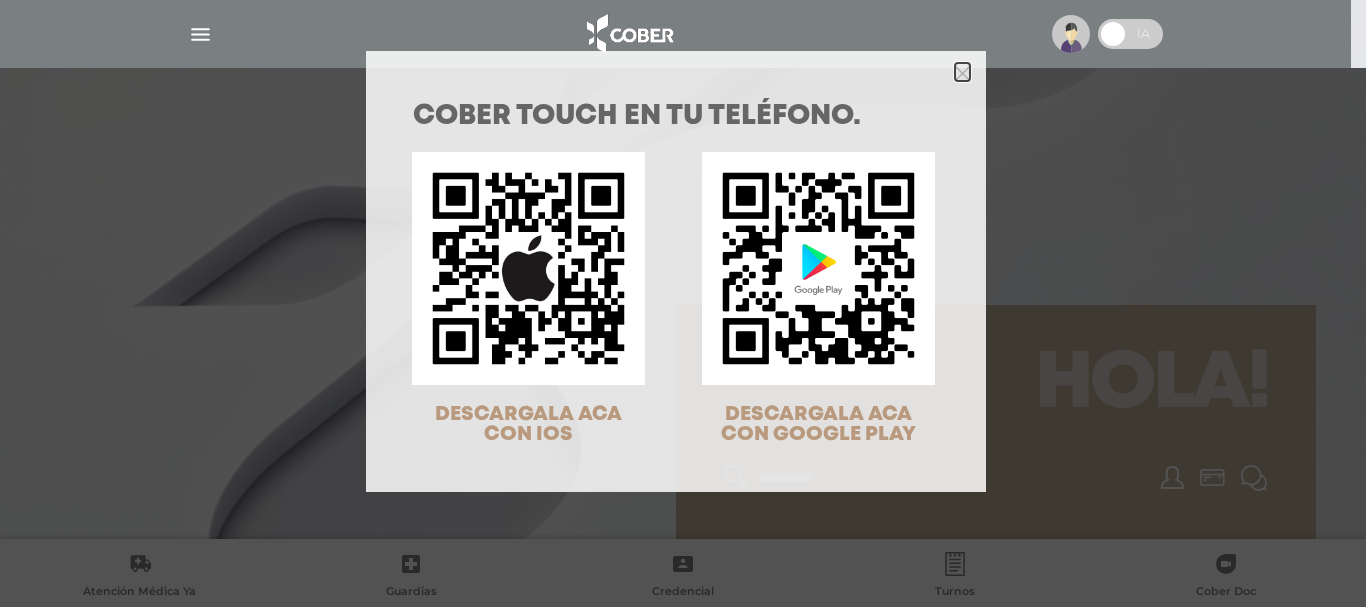 click 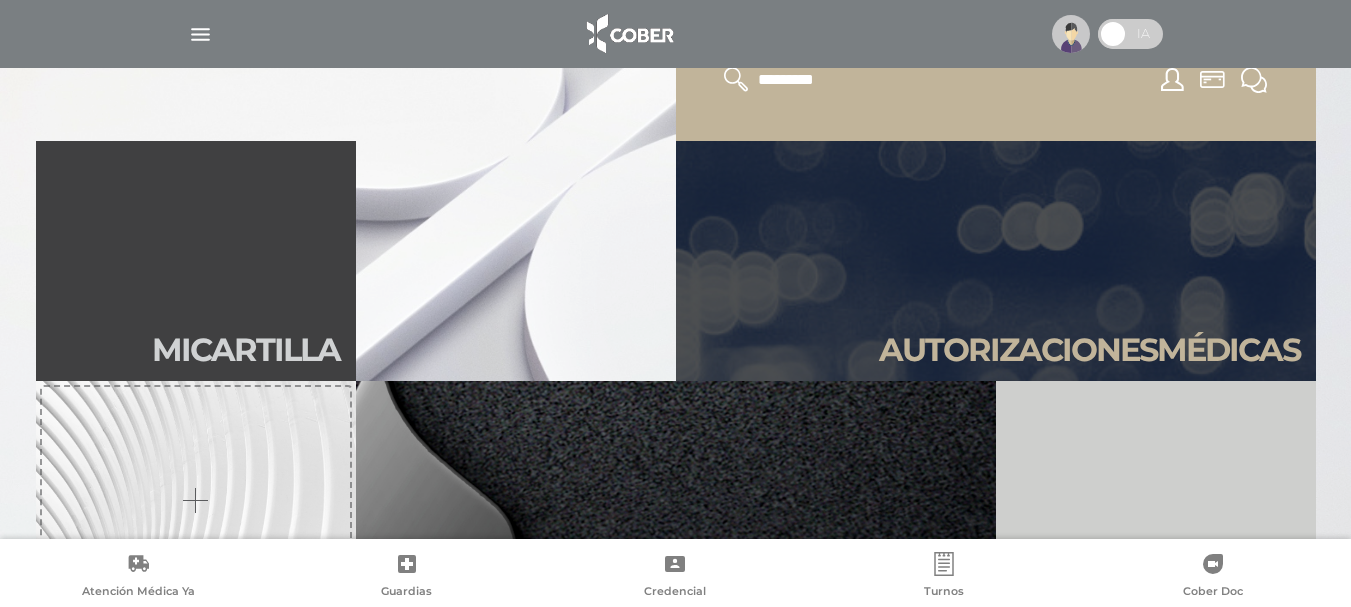 scroll, scrollTop: 400, scrollLeft: 0, axis: vertical 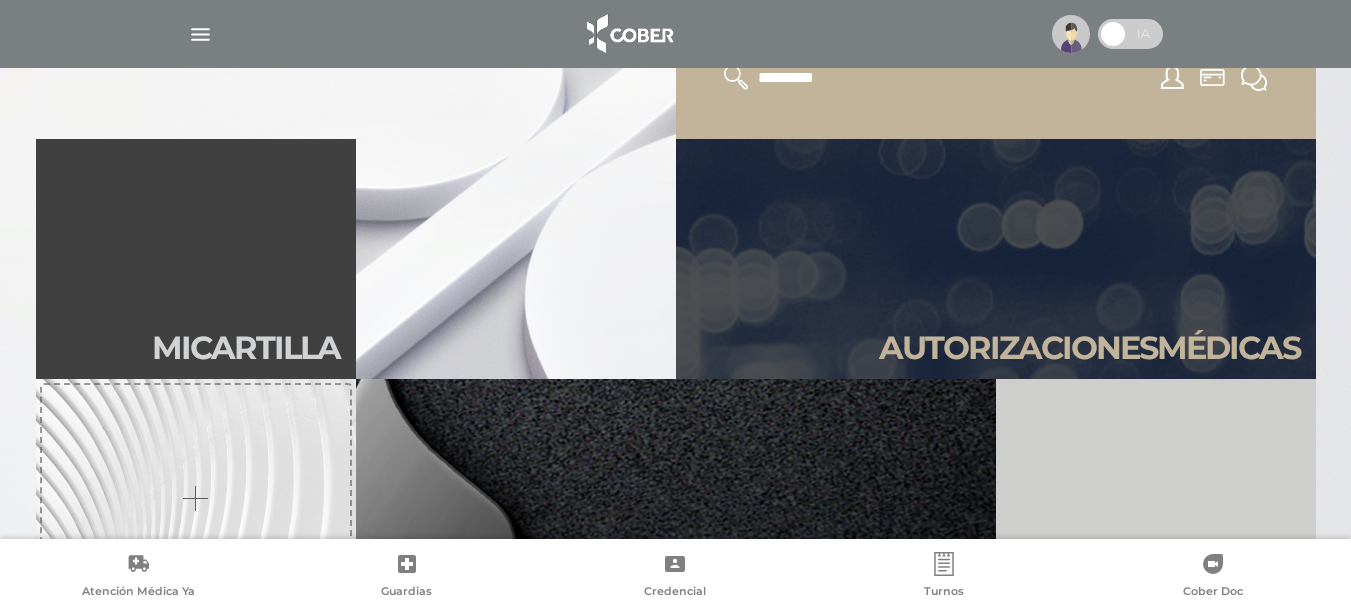 click on "Autori zaciones  médicas" at bounding box center [996, 259] 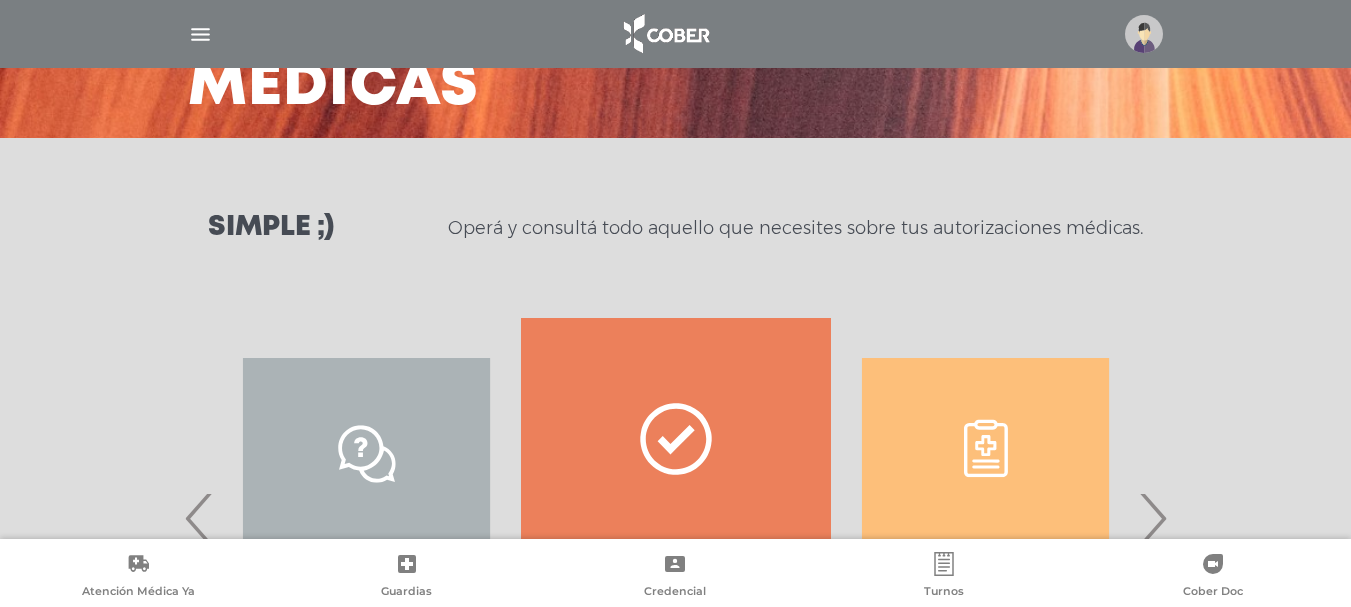 scroll, scrollTop: 2287, scrollLeft: 0, axis: vertical 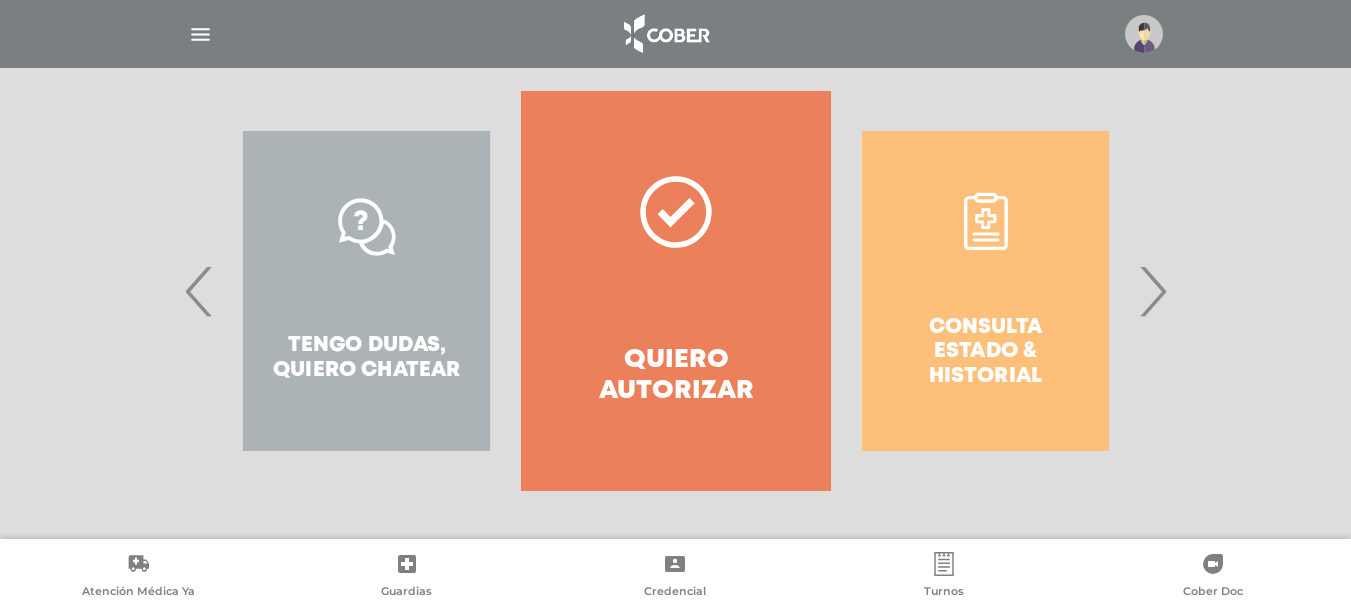 click on "›" at bounding box center [1152, 291] 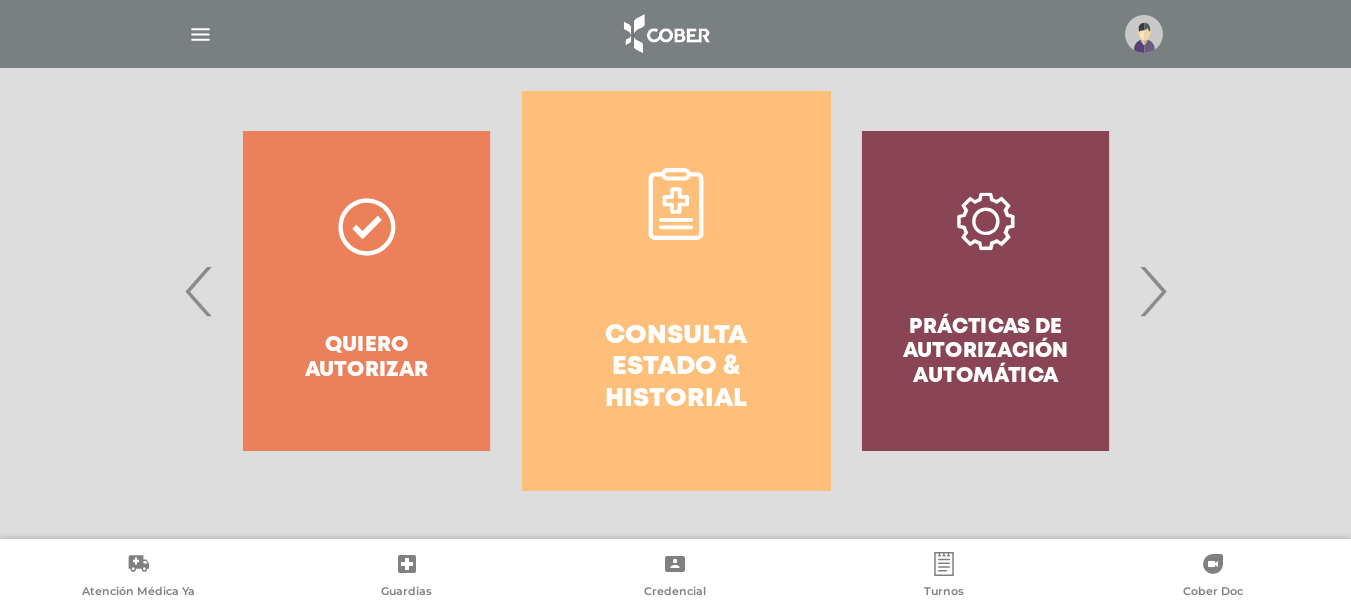 click on "Consulta estado & historial" at bounding box center [676, 368] 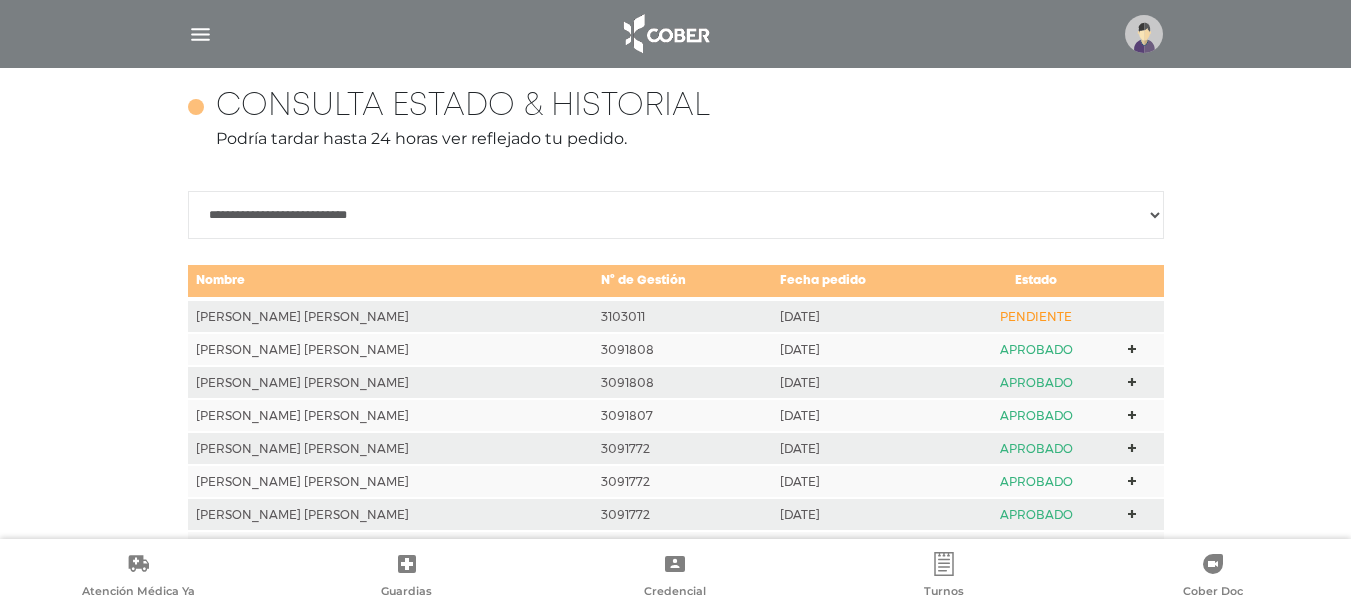 scroll, scrollTop: 2778, scrollLeft: 0, axis: vertical 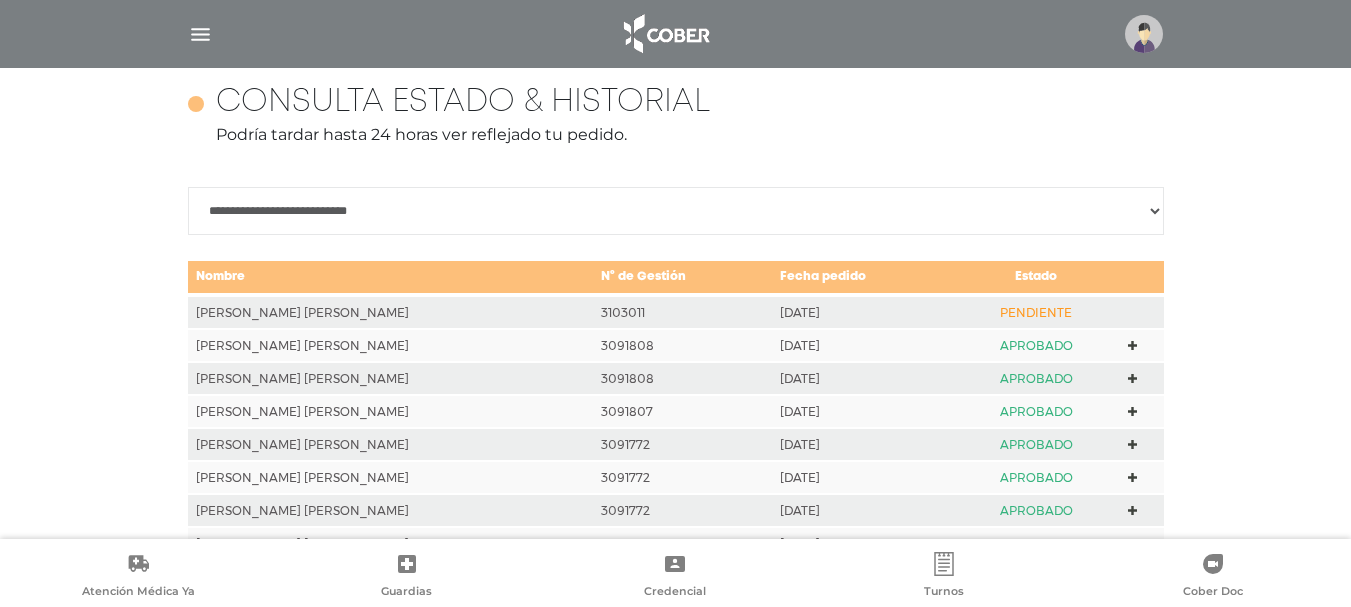 click 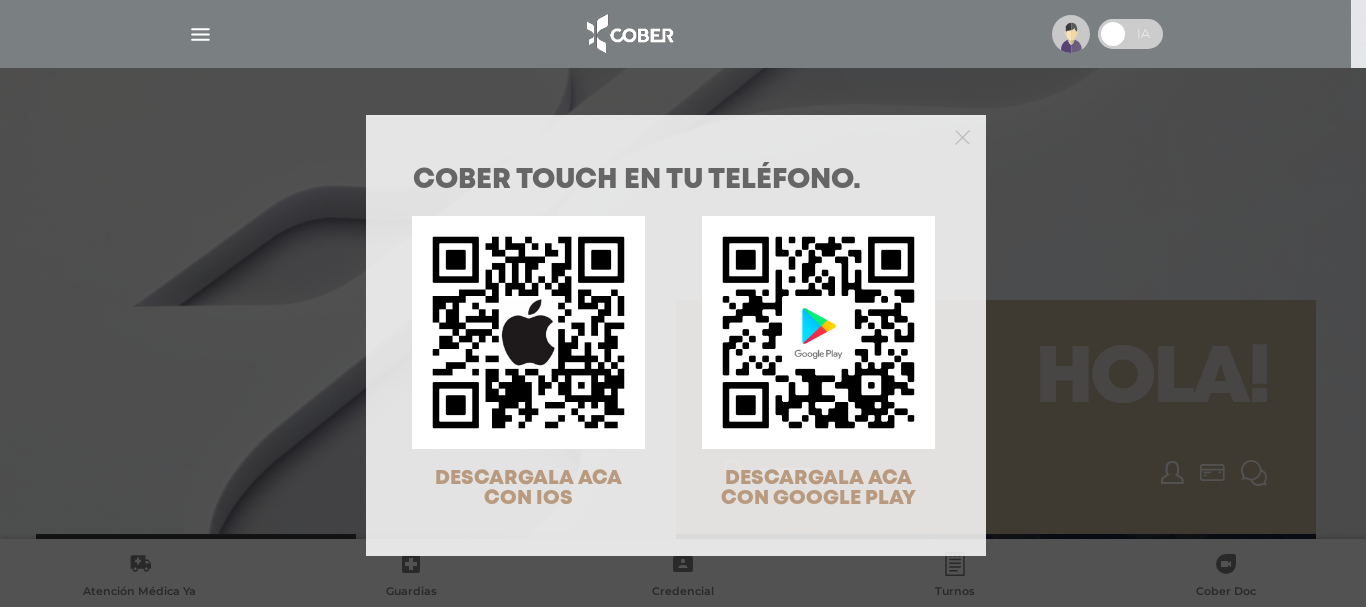 scroll, scrollTop: 0, scrollLeft: 0, axis: both 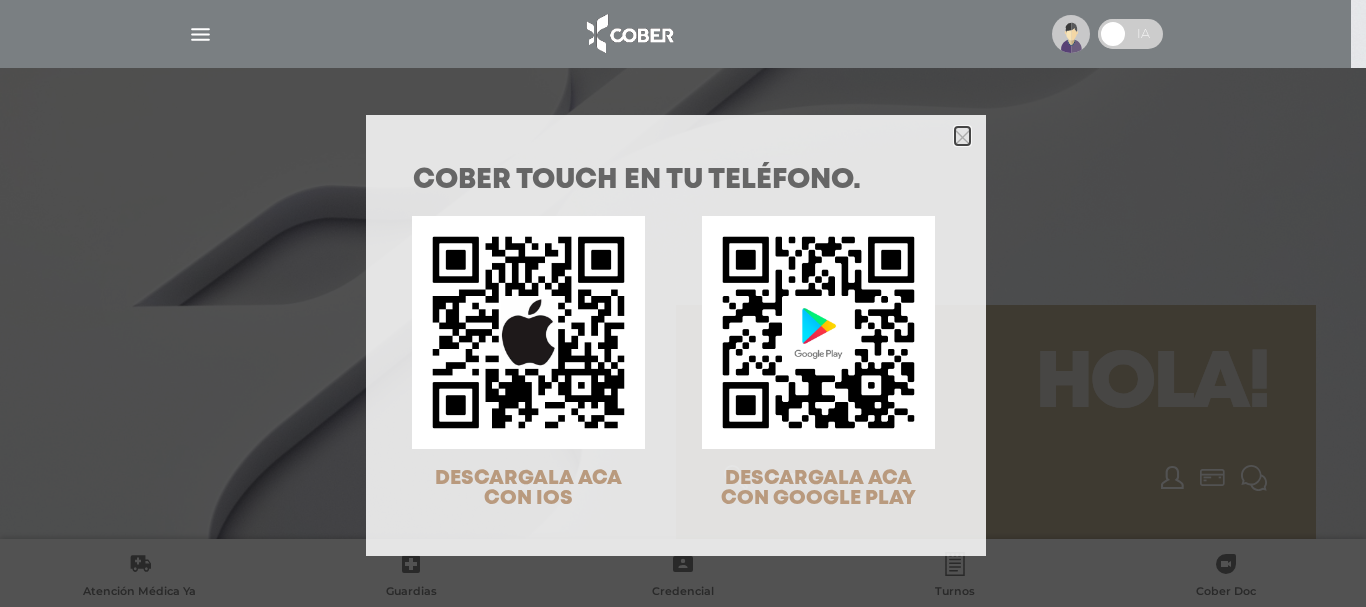 click 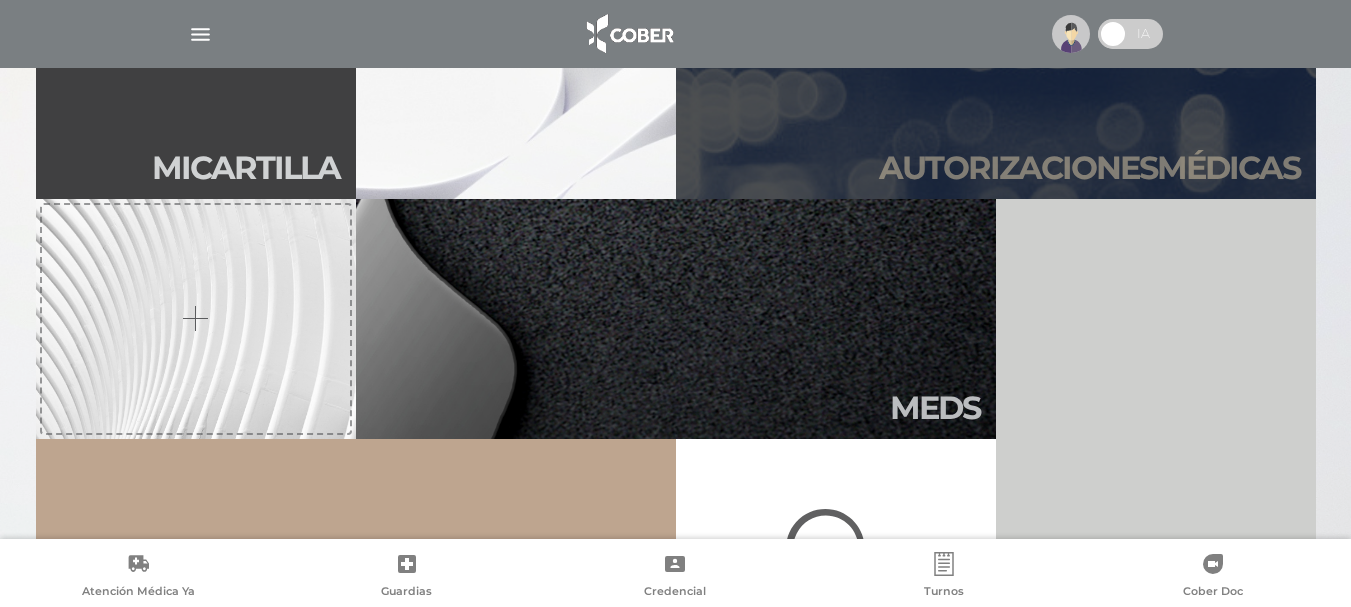 scroll, scrollTop: 400, scrollLeft: 0, axis: vertical 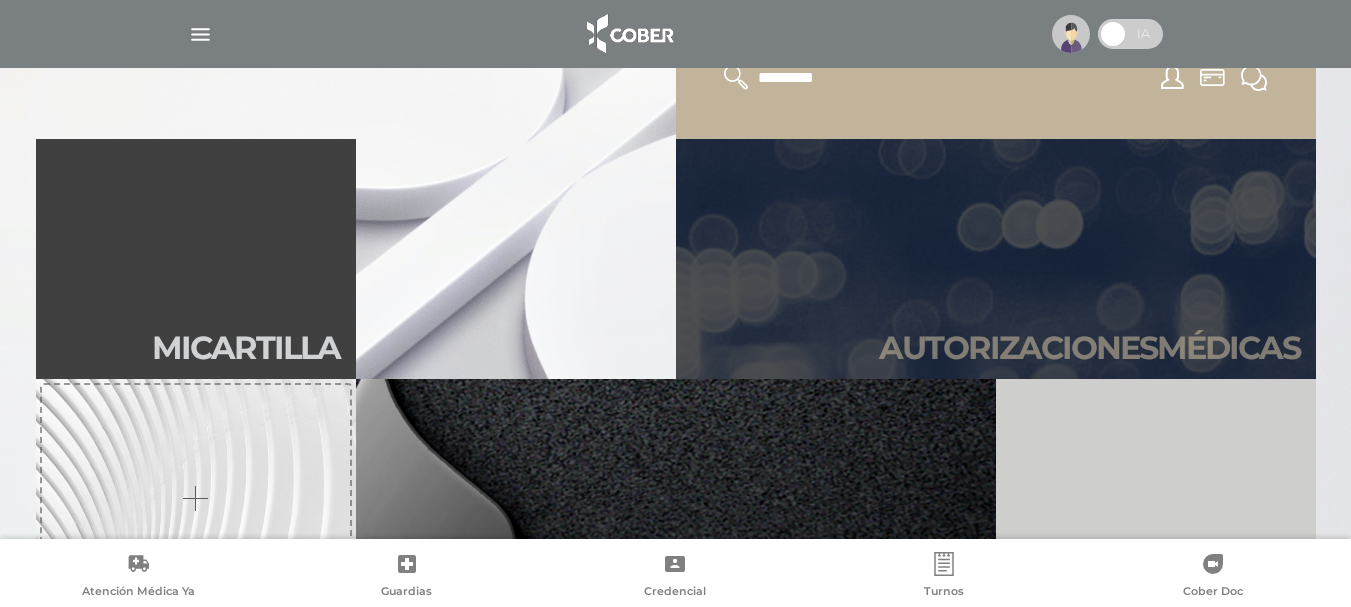 click on "Autori zaciones  médicas" at bounding box center (996, 259) 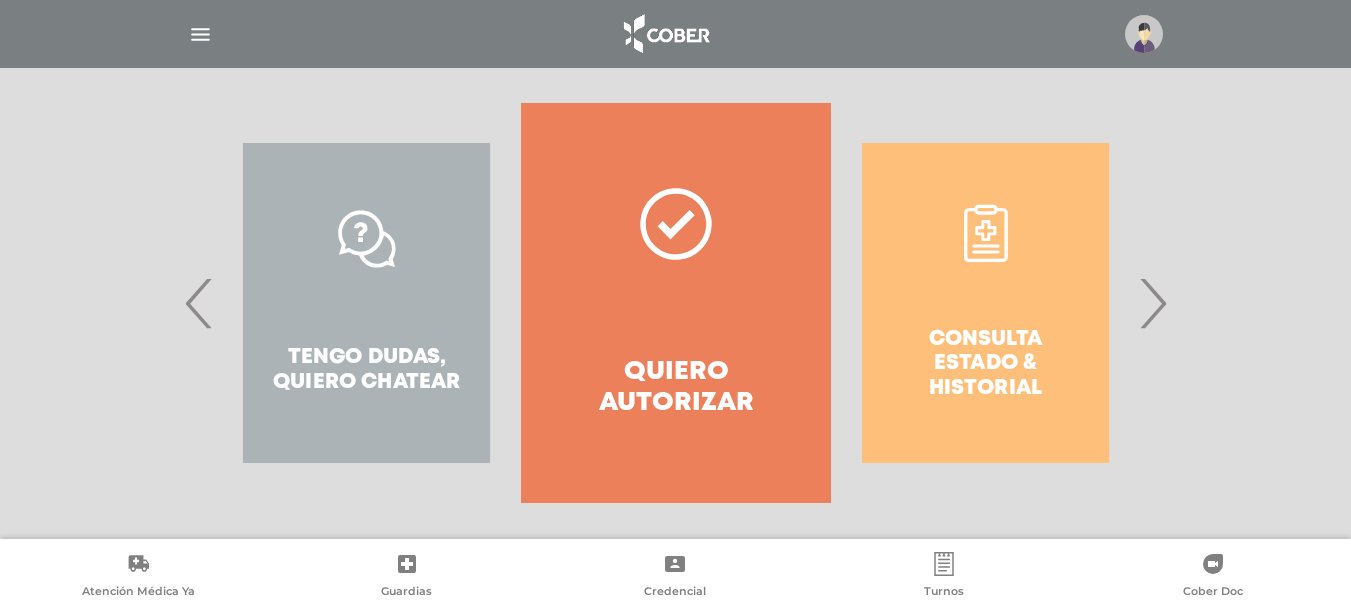 scroll, scrollTop: 2287, scrollLeft: 0, axis: vertical 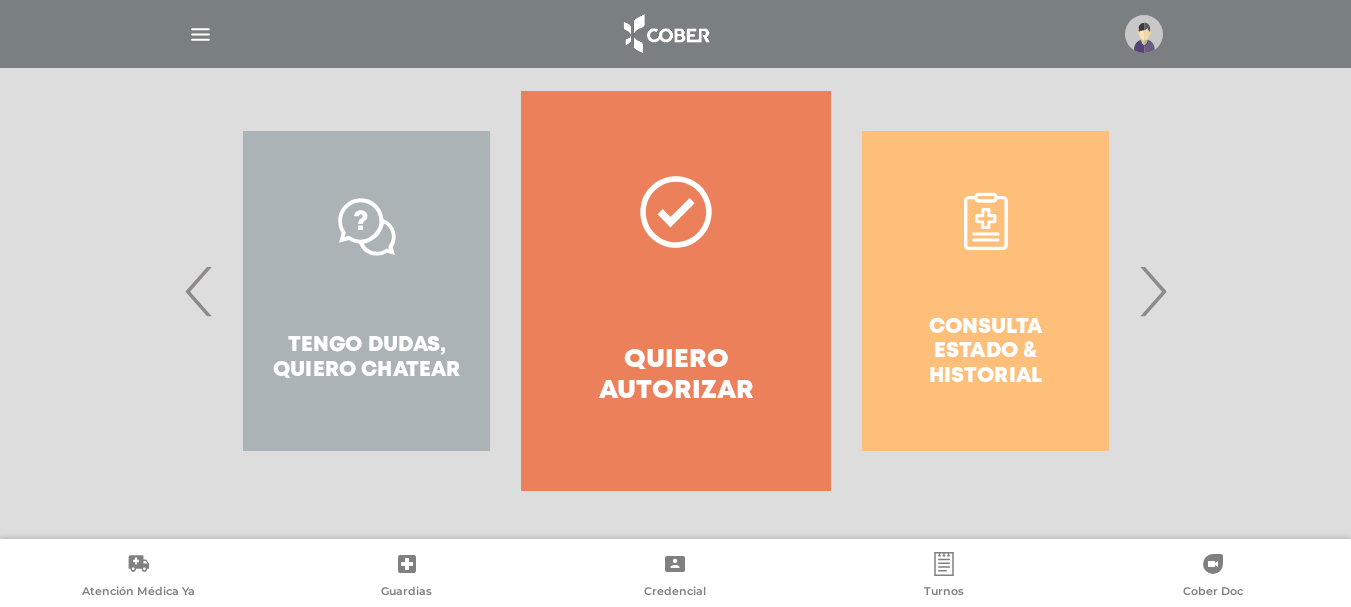 click on "›" at bounding box center [1152, 291] 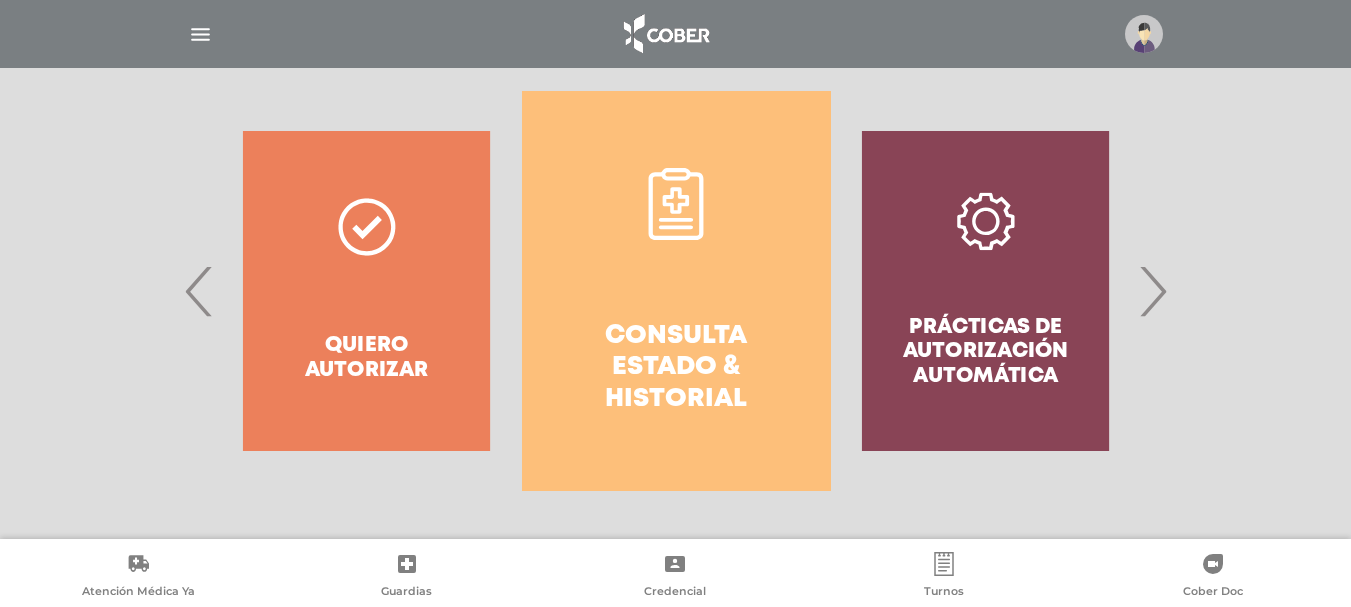 click on "Consulta estado & historial" at bounding box center (676, 368) 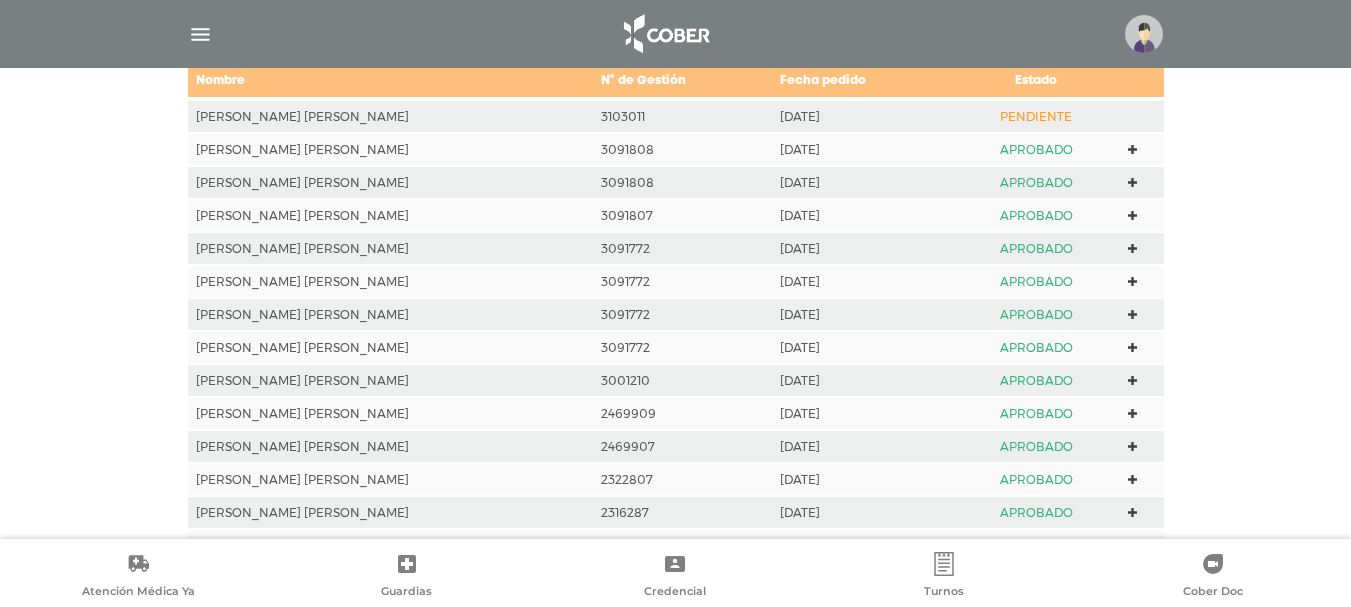 scroll, scrollTop: 2978, scrollLeft: 0, axis: vertical 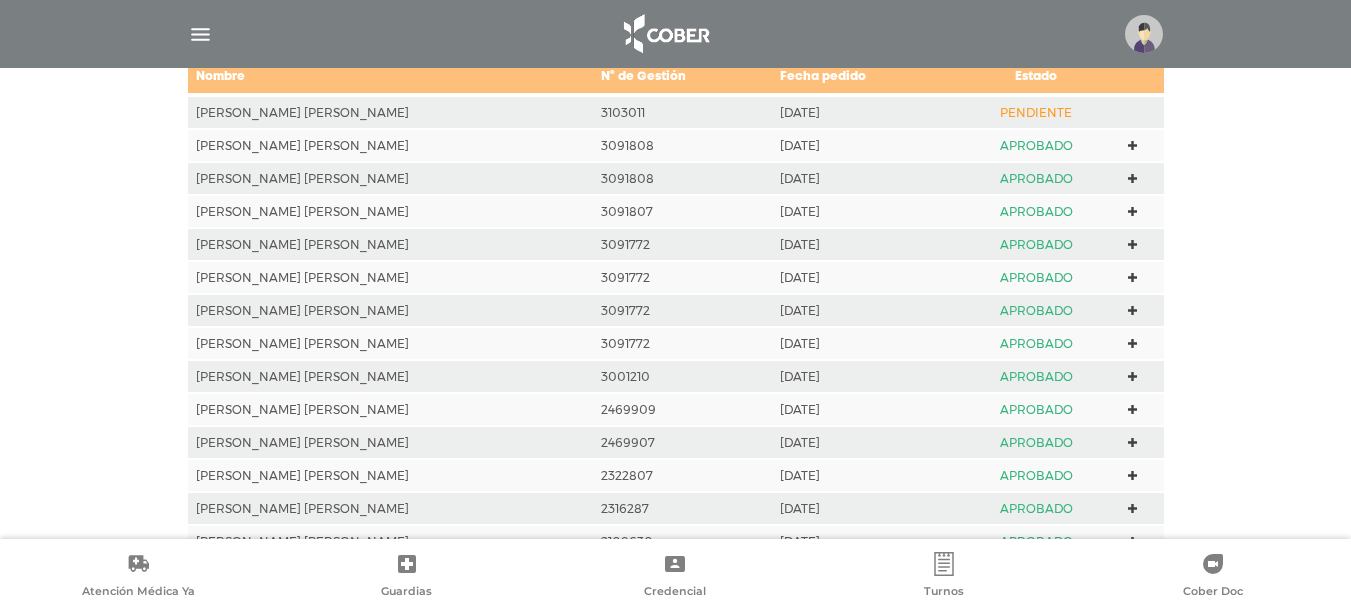 click 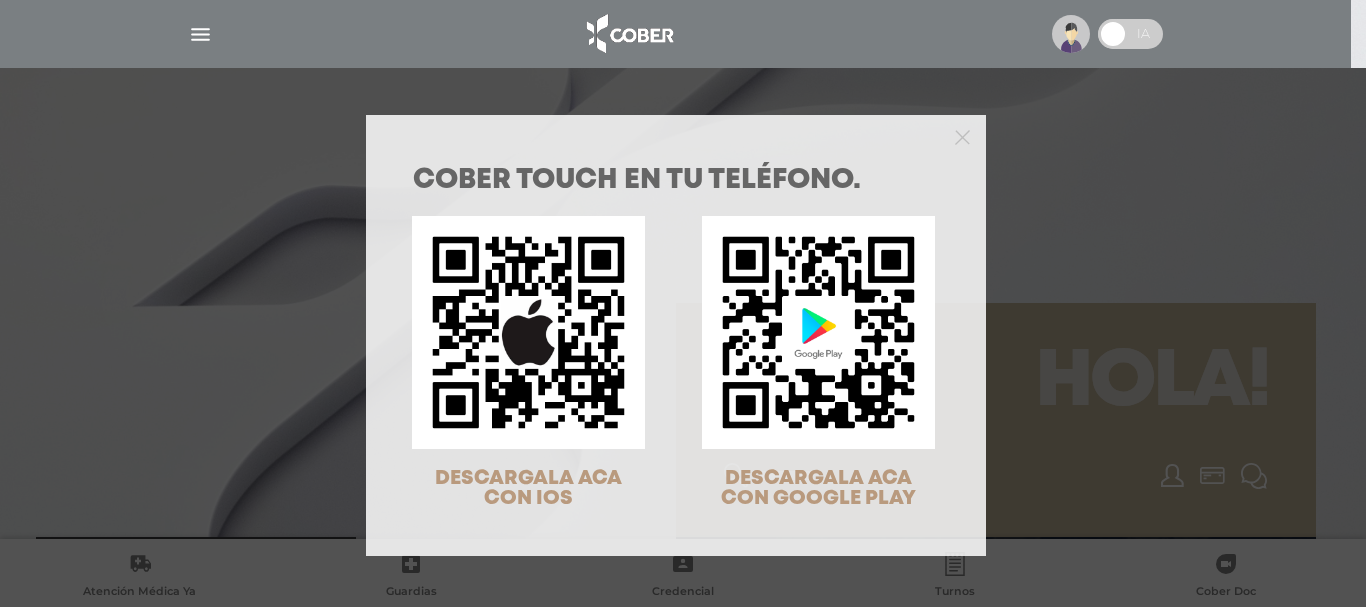 scroll, scrollTop: 0, scrollLeft: 0, axis: both 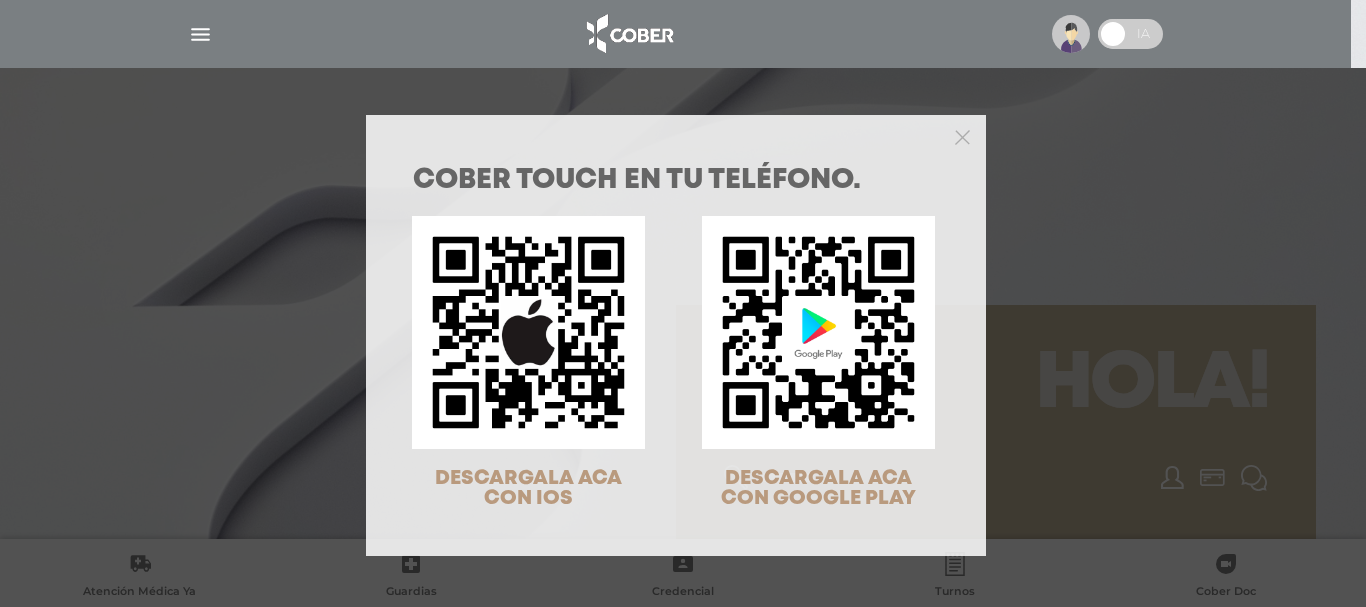 click at bounding box center [676, 135] 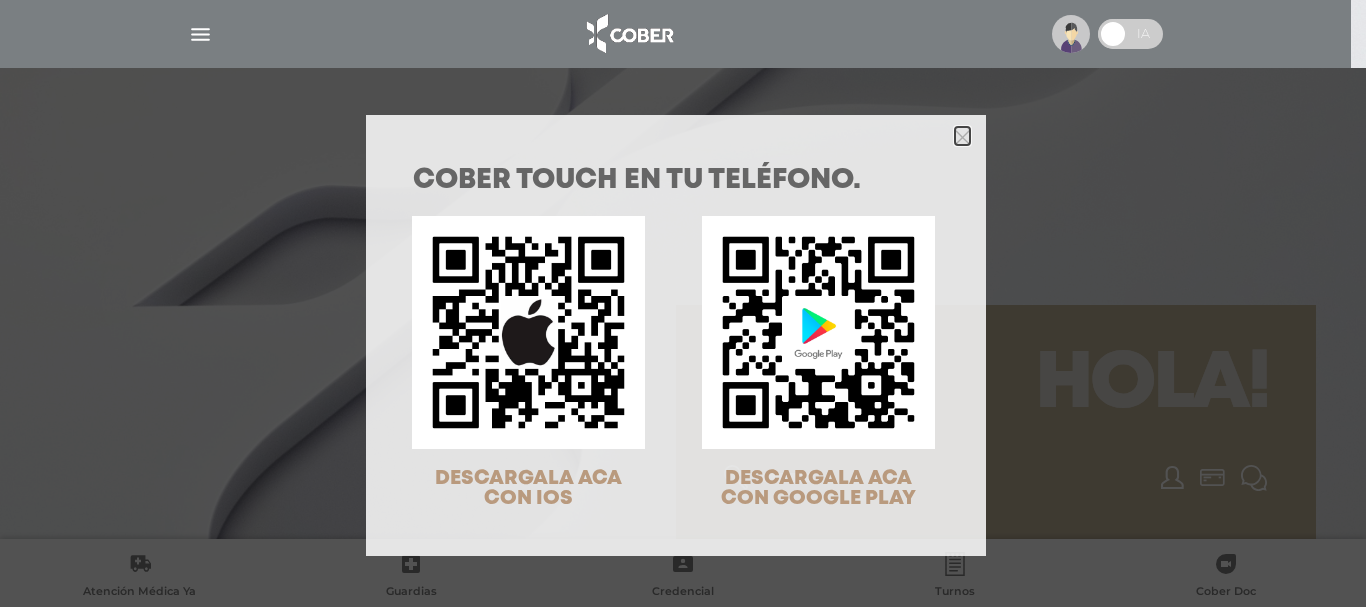 click 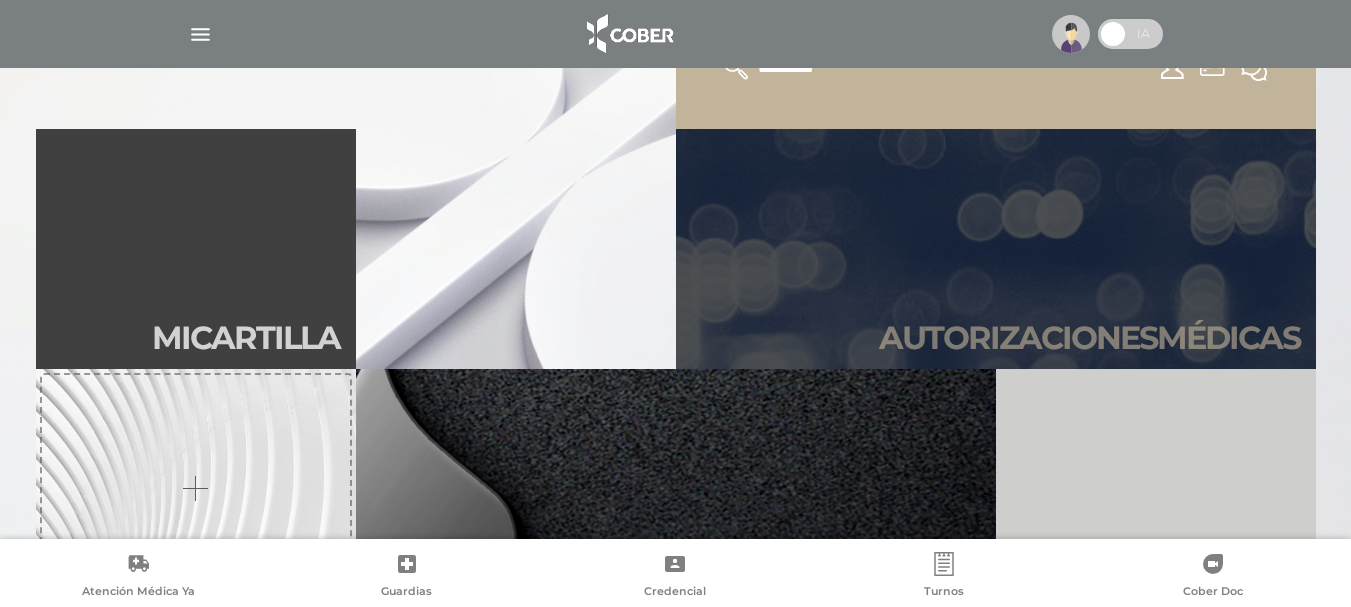 scroll, scrollTop: 400, scrollLeft: 0, axis: vertical 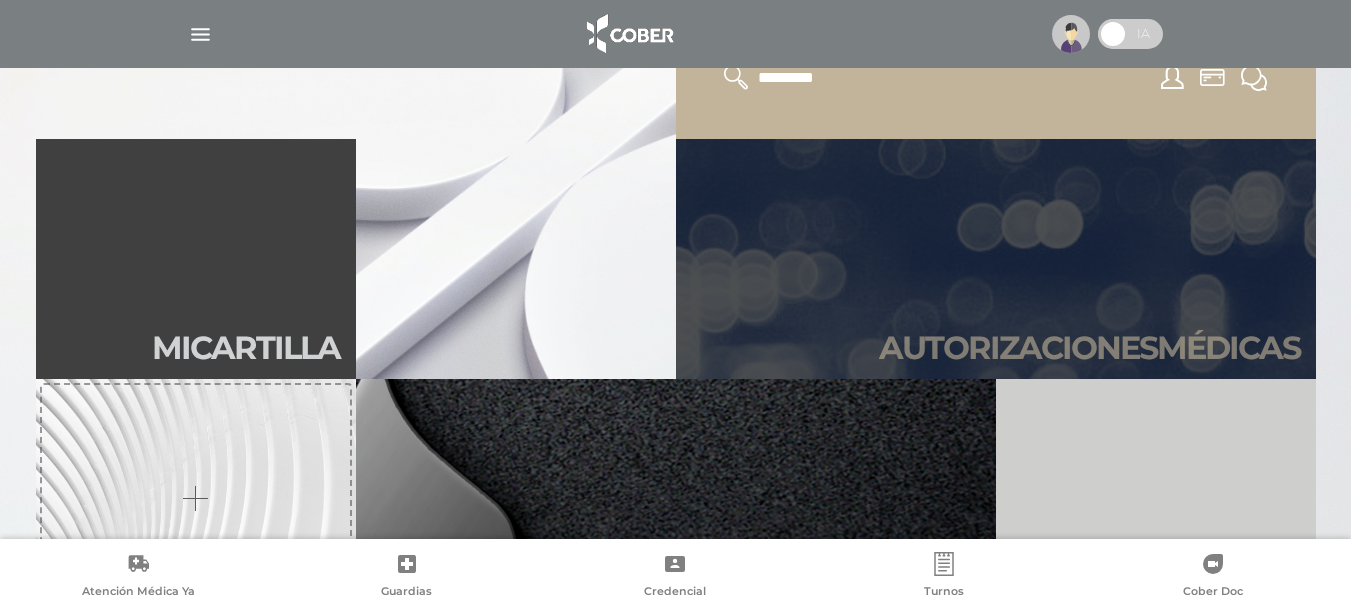 drag, startPoint x: 1049, startPoint y: 265, endPoint x: 1029, endPoint y: 239, distance: 32.80244 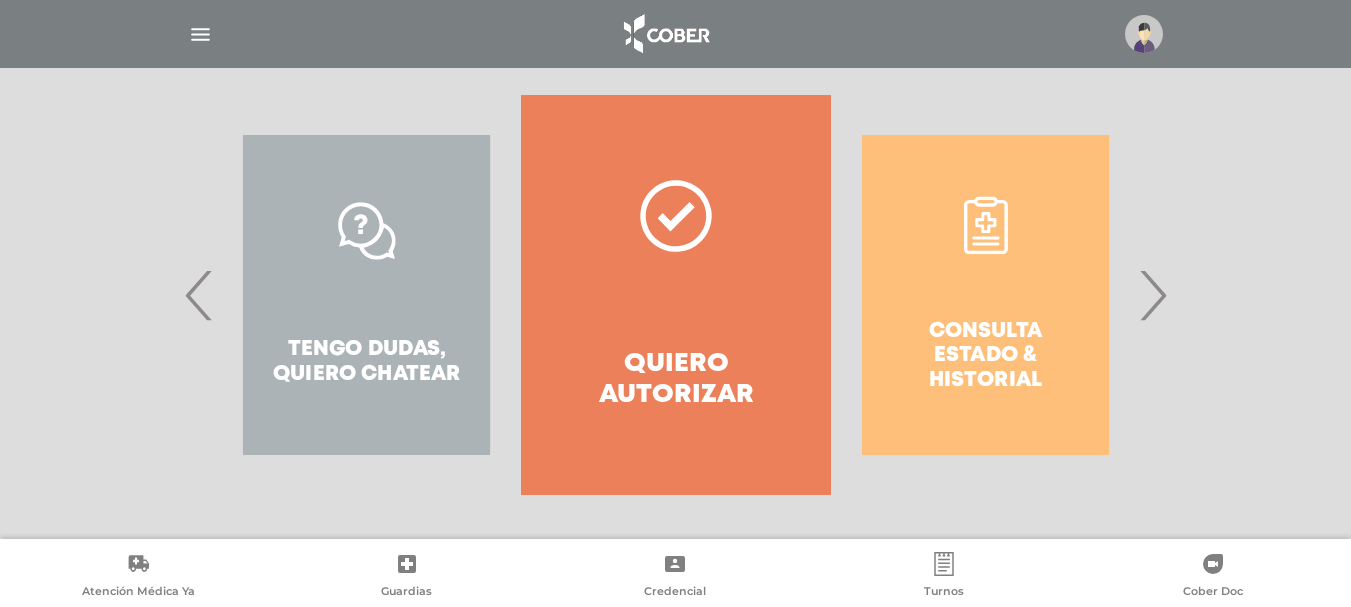 scroll, scrollTop: 2287, scrollLeft: 0, axis: vertical 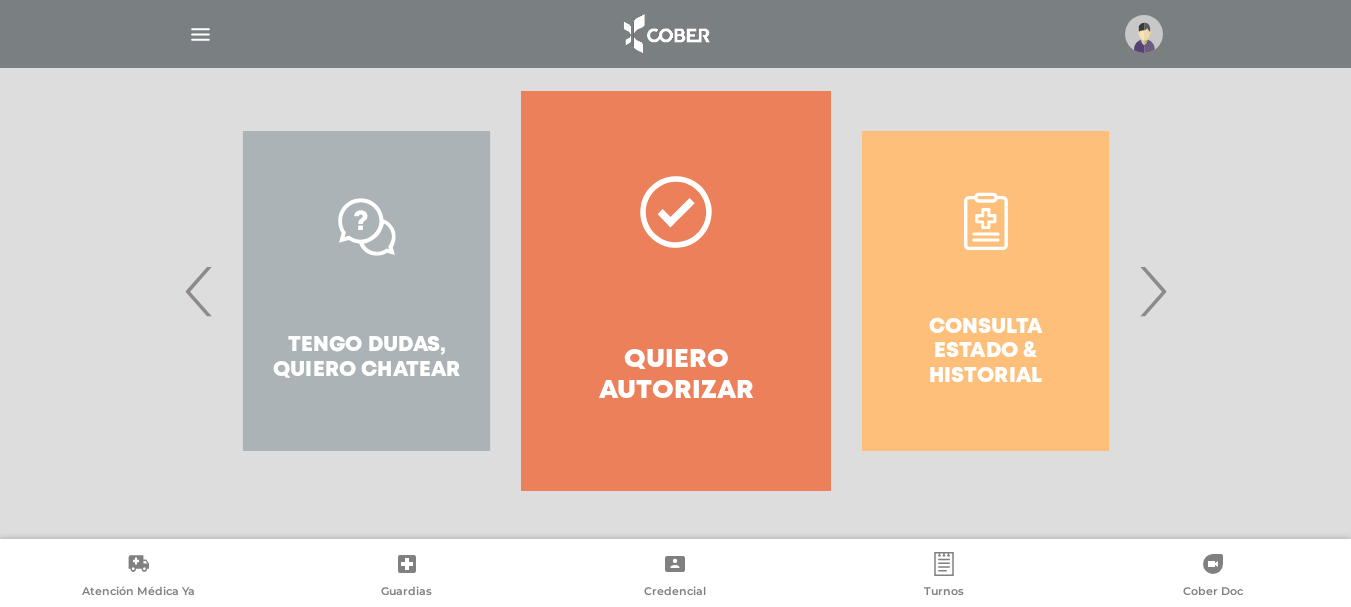 click on "›" at bounding box center [1152, 291] 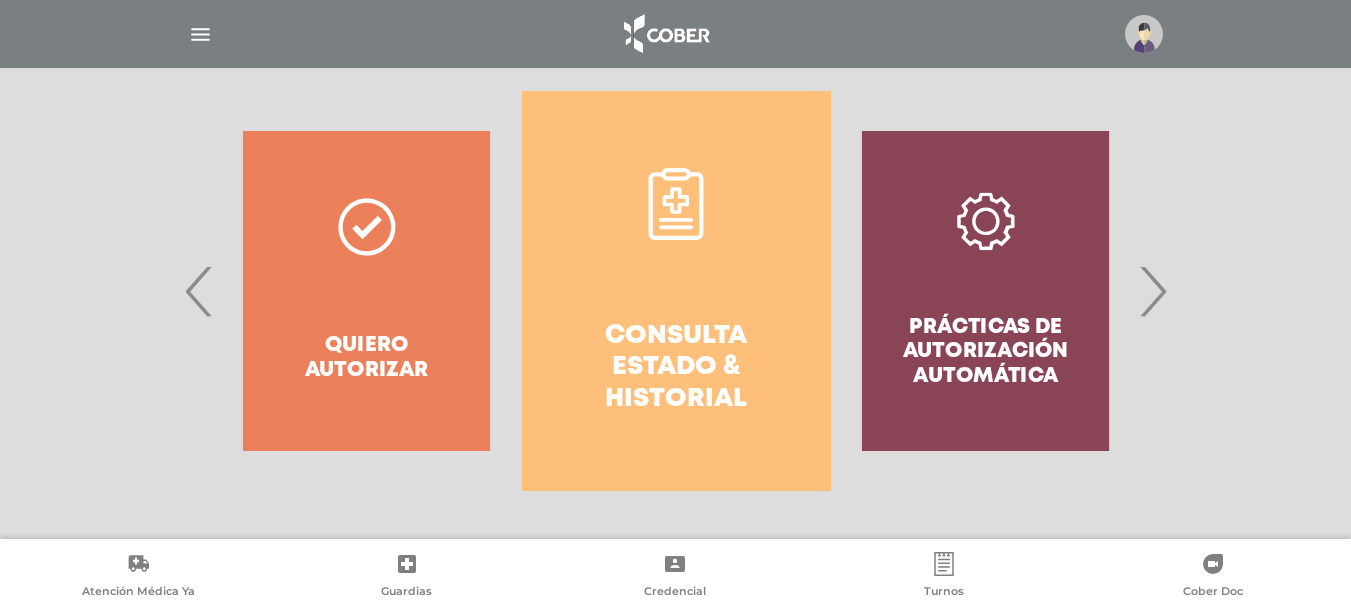 click on "›" at bounding box center (1152, 291) 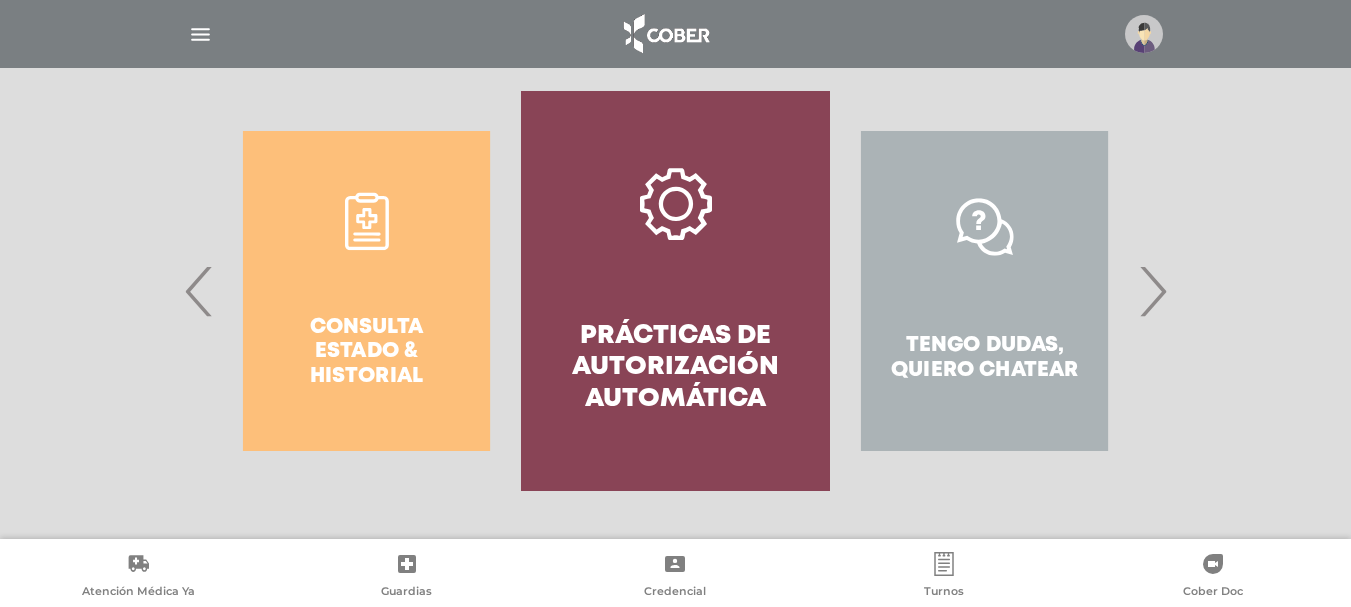 click on "›" at bounding box center [1152, 291] 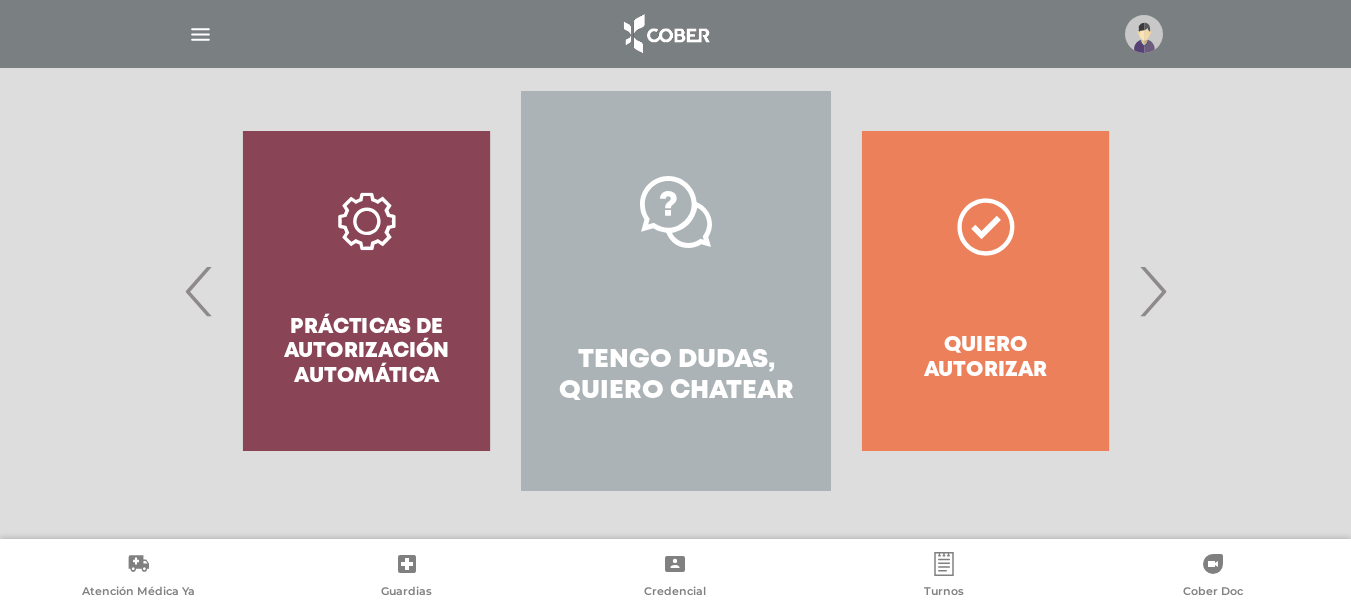 click on "Tengo dudas, quiero chatear" at bounding box center [675, 291] 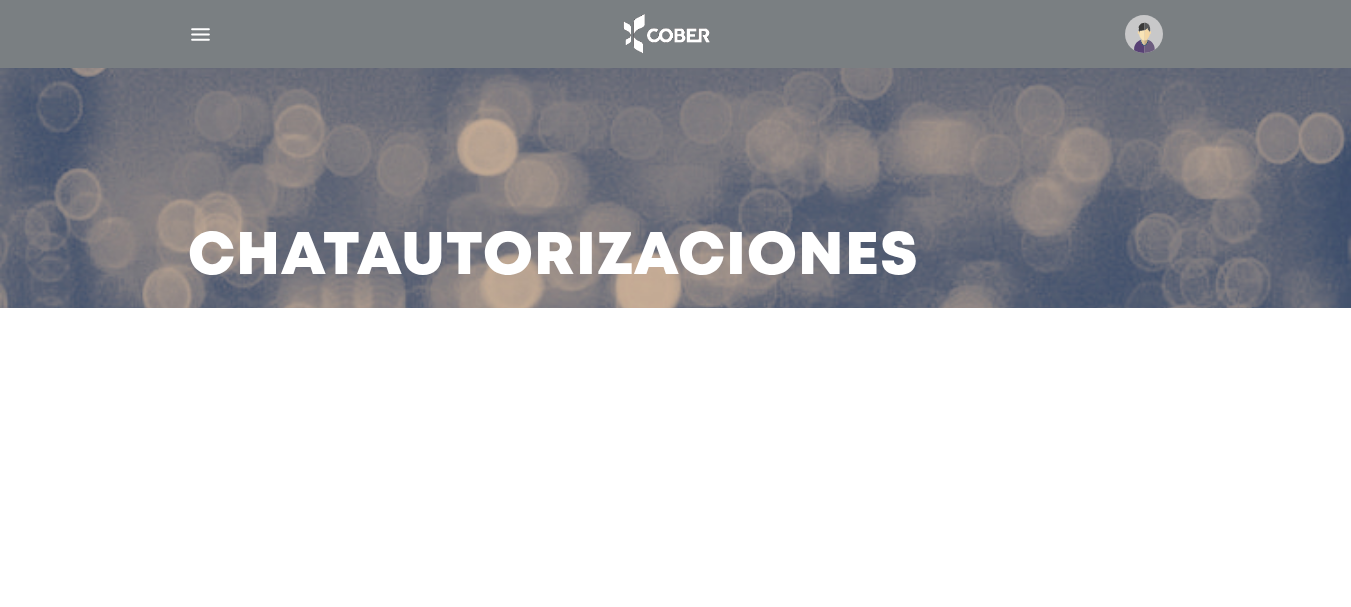 scroll, scrollTop: 0, scrollLeft: 0, axis: both 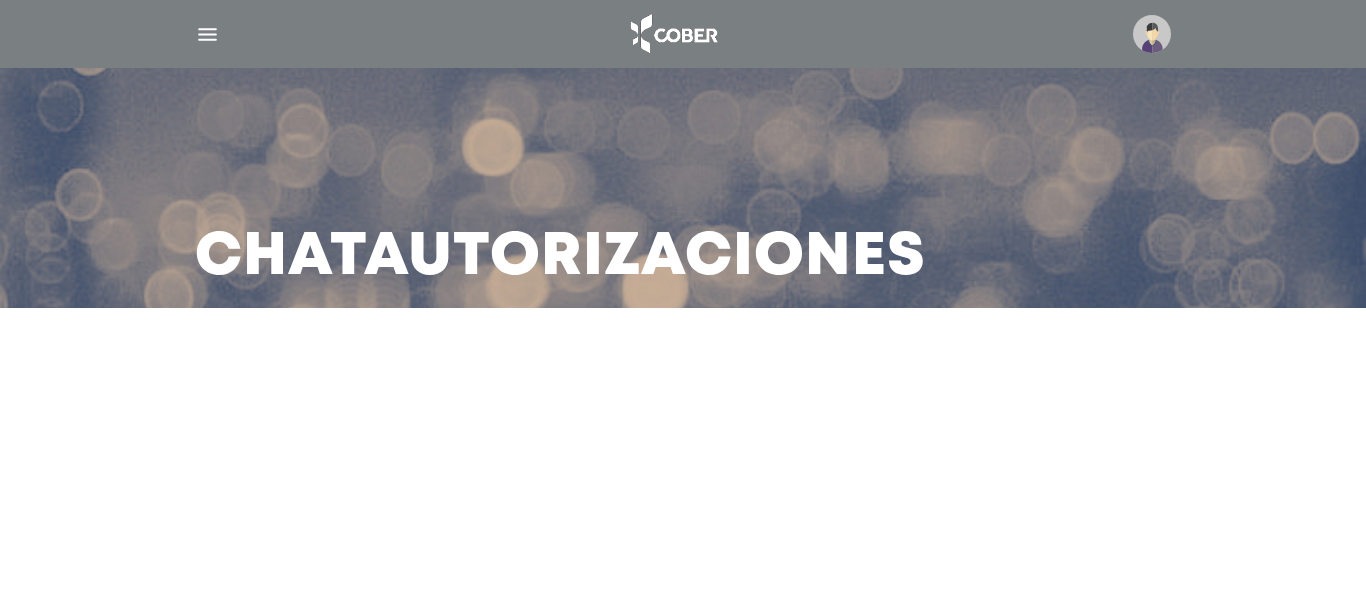 click on "Chat  Autorizaciones" at bounding box center [560, 258] 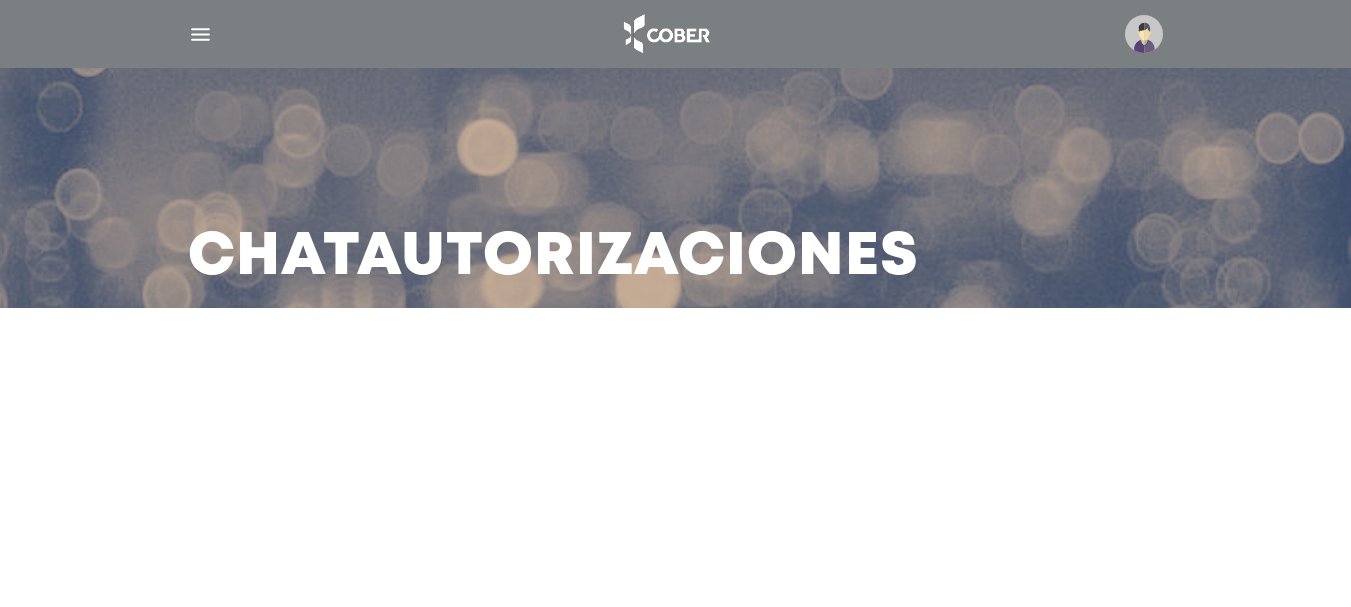 scroll, scrollTop: 0, scrollLeft: 0, axis: both 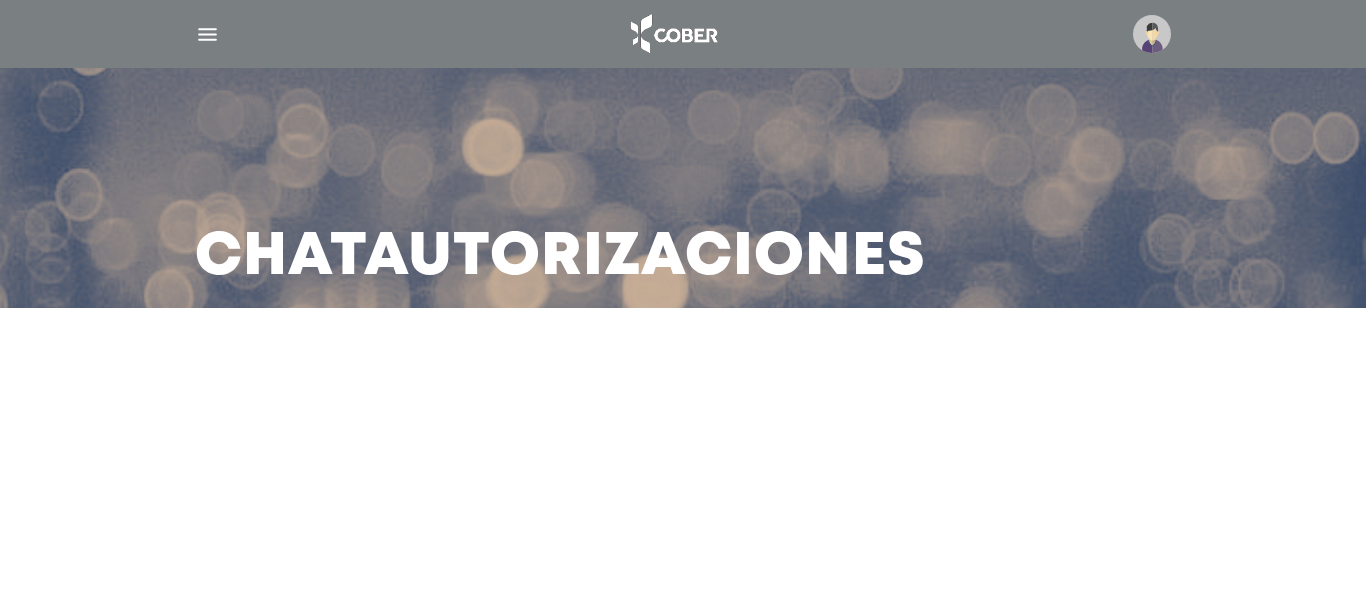click on "Chat  Autorizaciones" at bounding box center [683, 303] 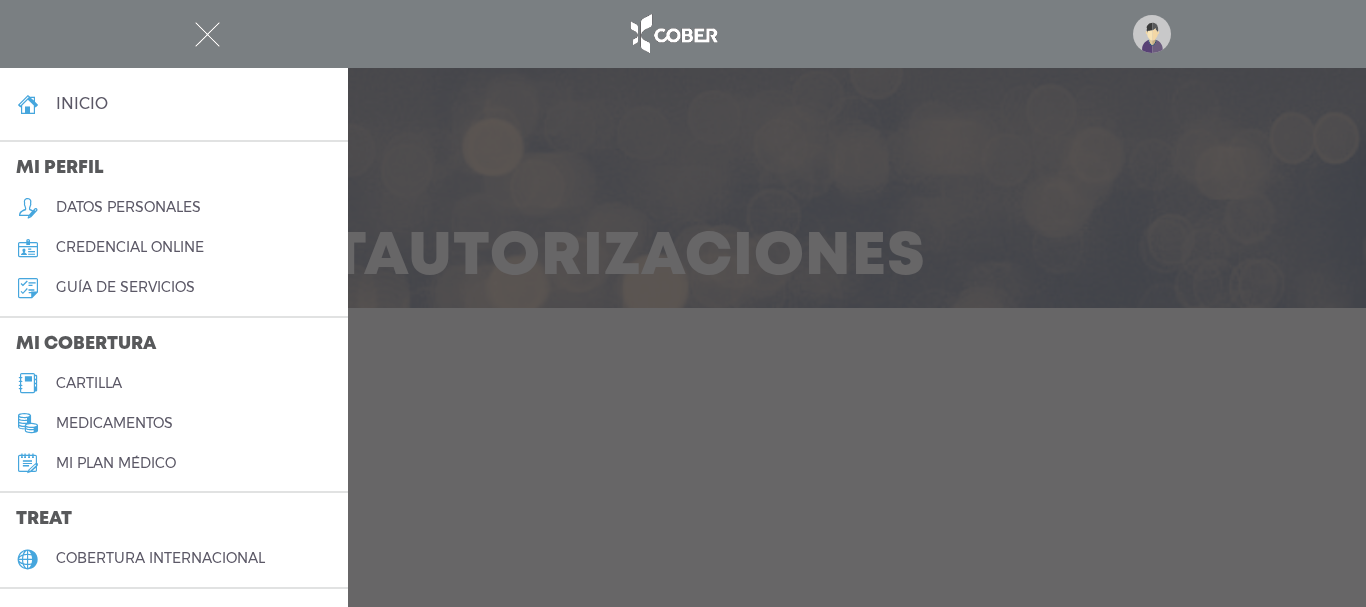 click at bounding box center [683, 34] 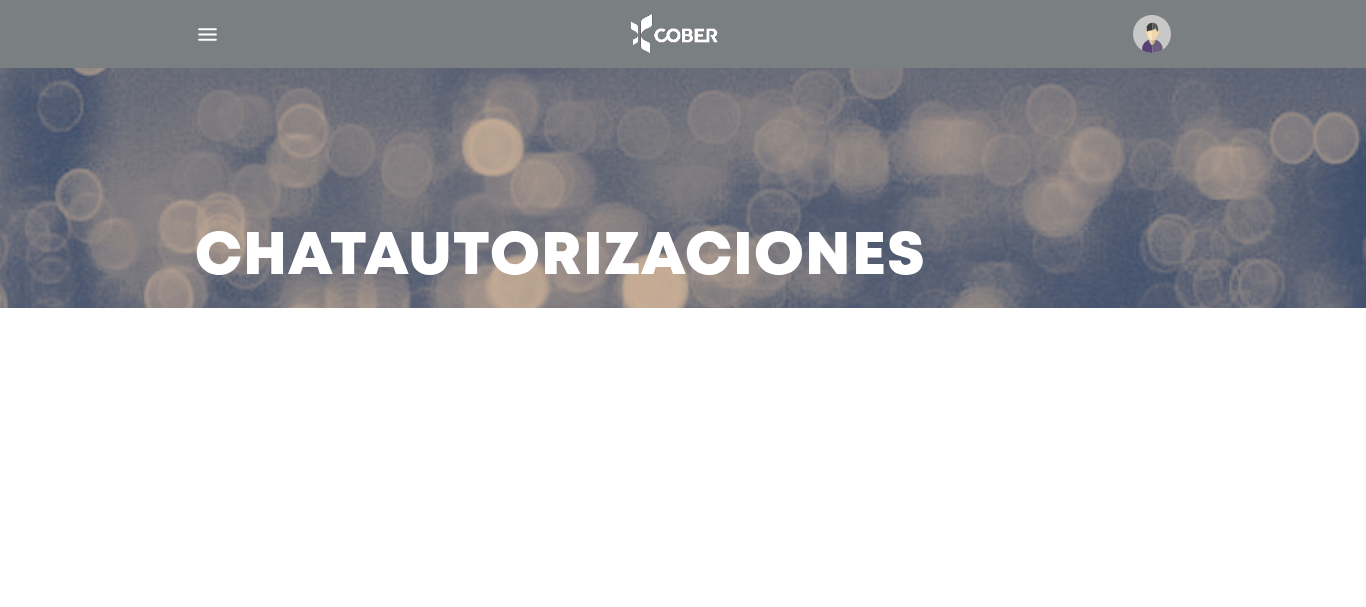 click on "Chat  Autorizaciones" at bounding box center (683, 303) 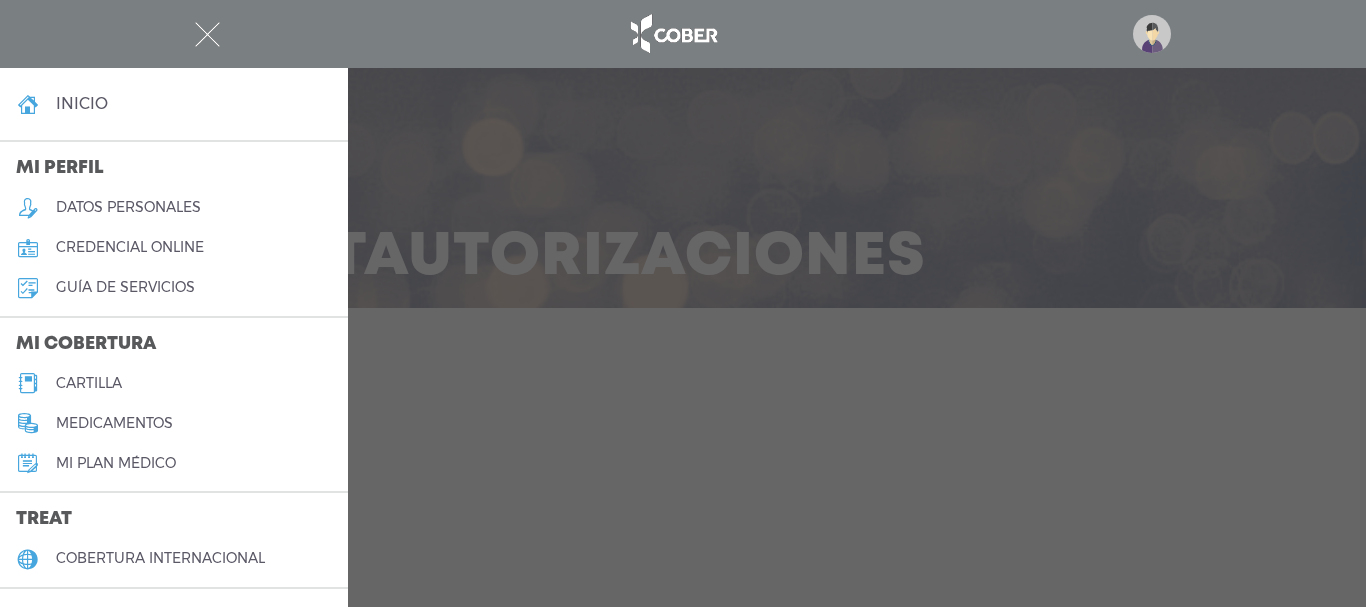 click at bounding box center (683, 303) 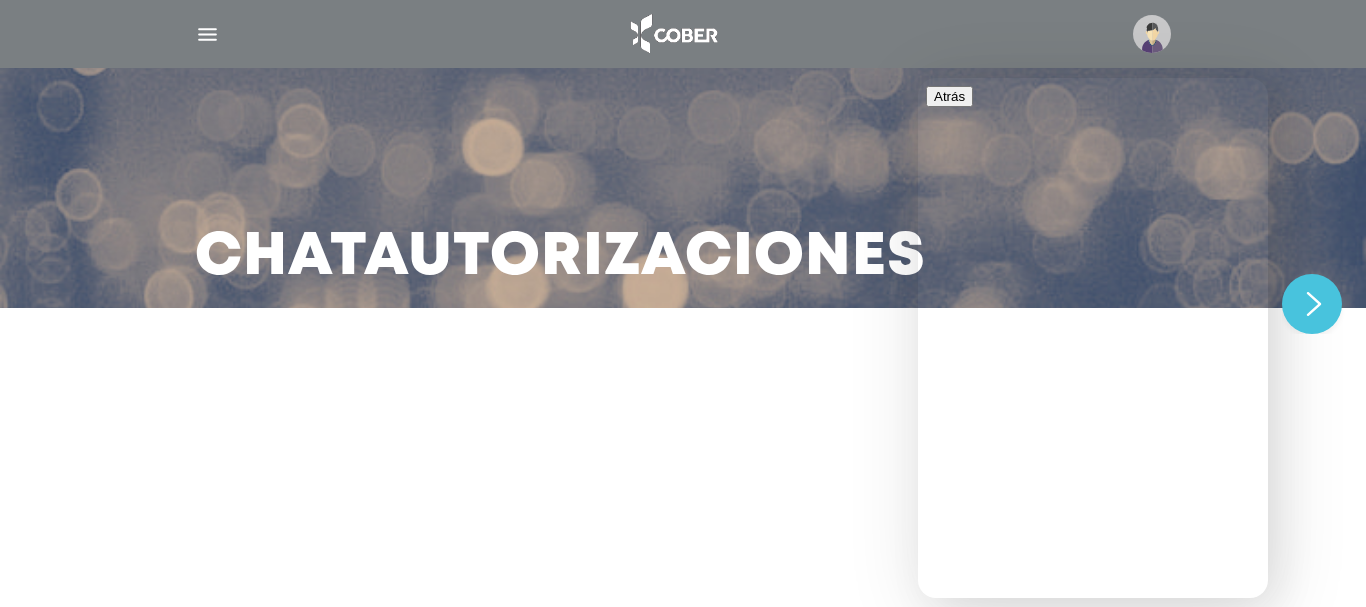 click on "We typically reply in a few minutes" at bounding box center (1093, 738) 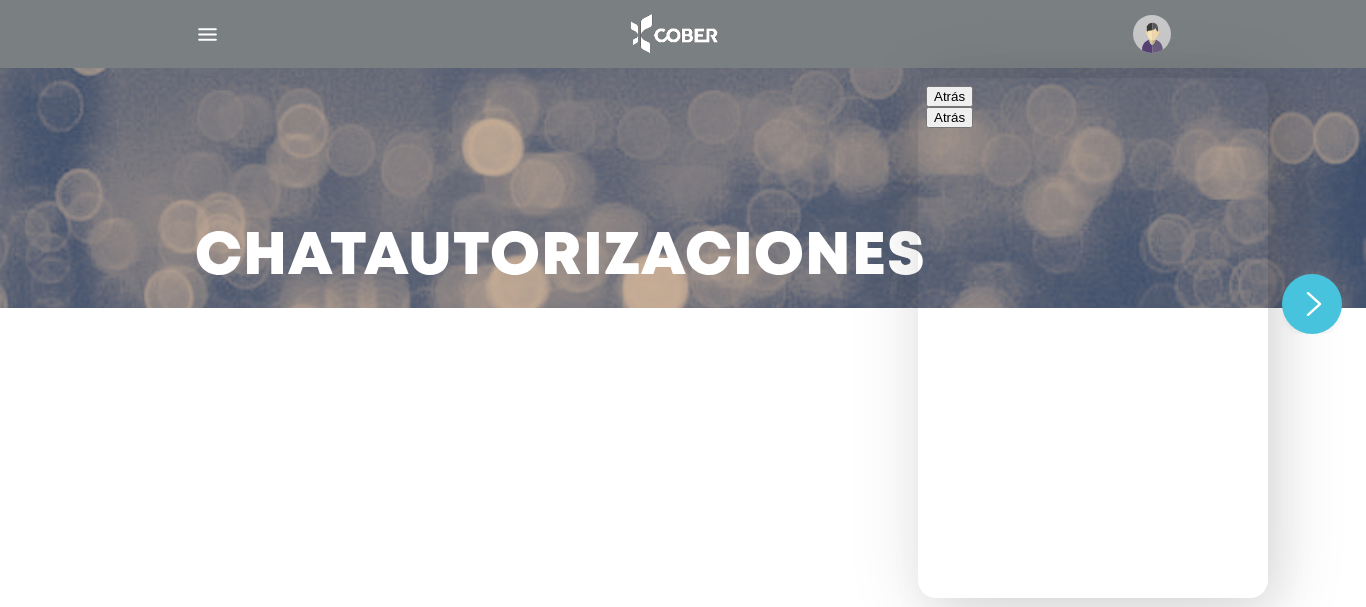 click on "**" at bounding box center [1013, 856] 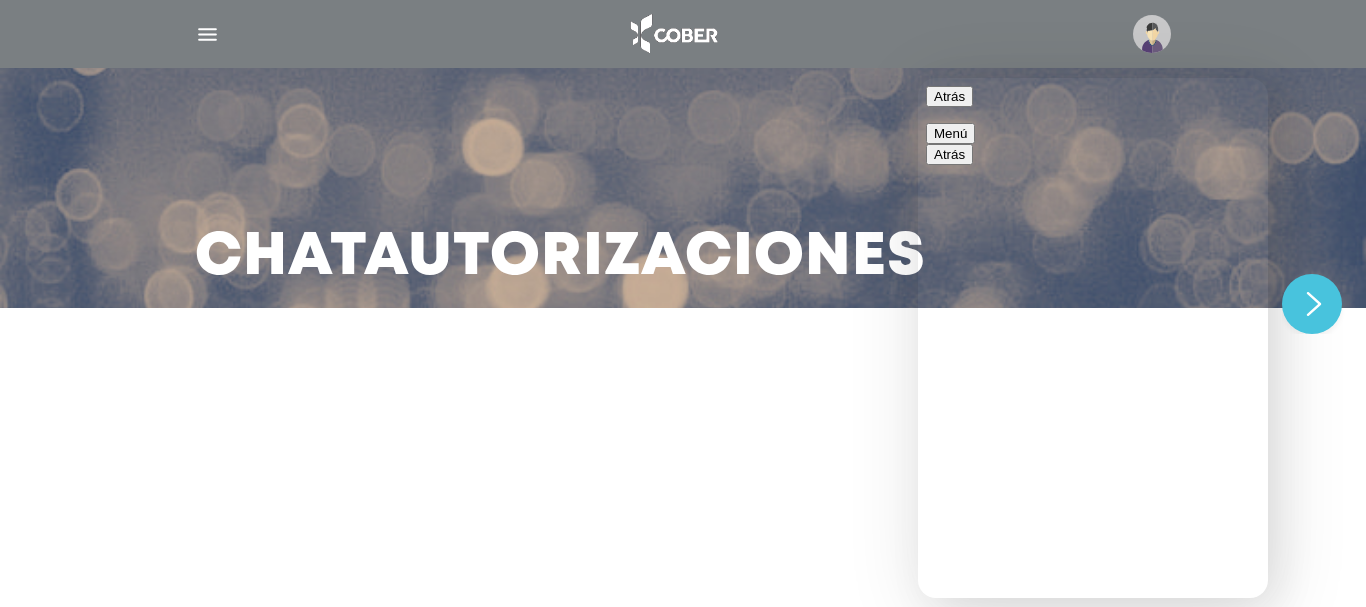 click at bounding box center (918, 78) 